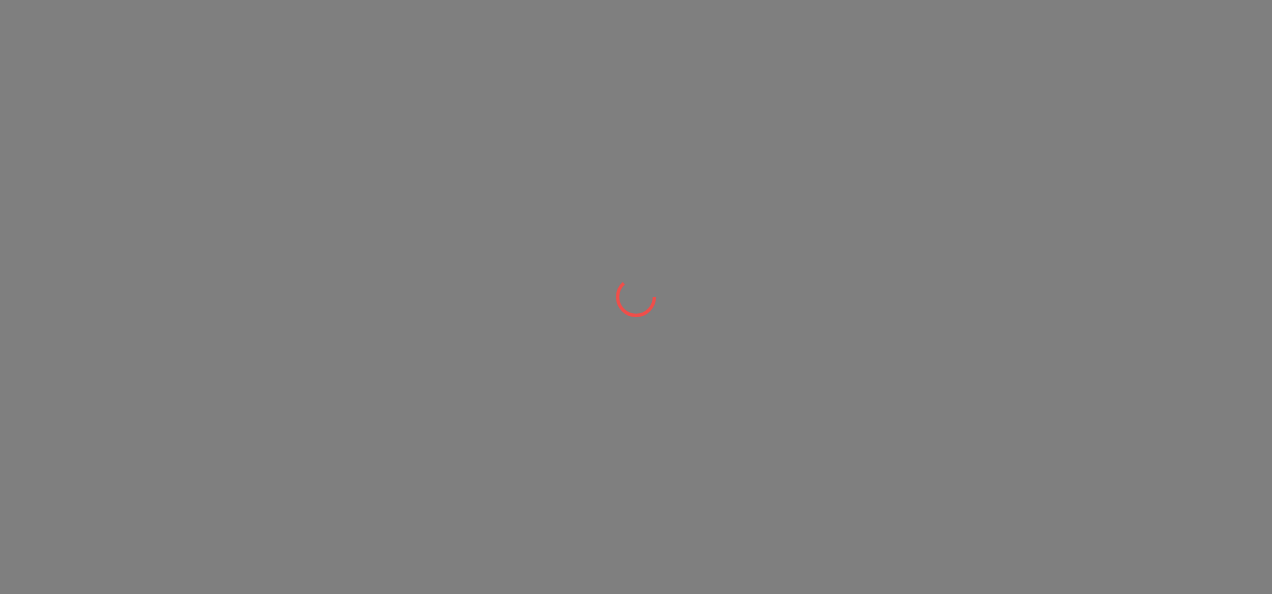 scroll, scrollTop: 0, scrollLeft: 0, axis: both 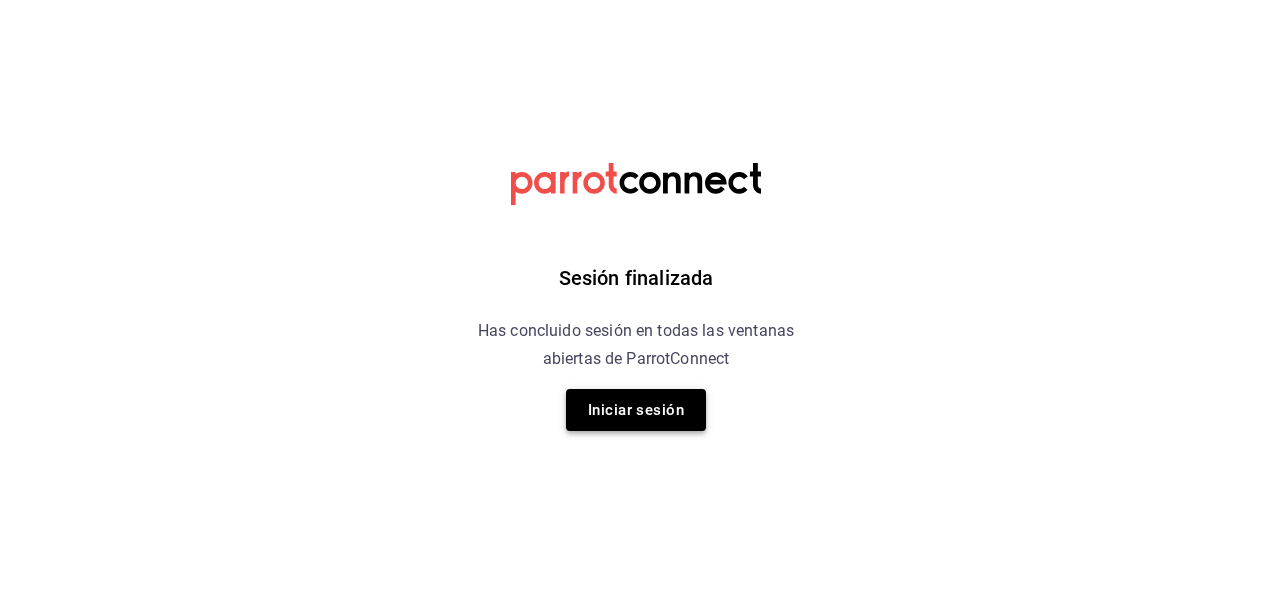 drag, startPoint x: 623, startPoint y: 435, endPoint x: 622, endPoint y: 407, distance: 28.01785 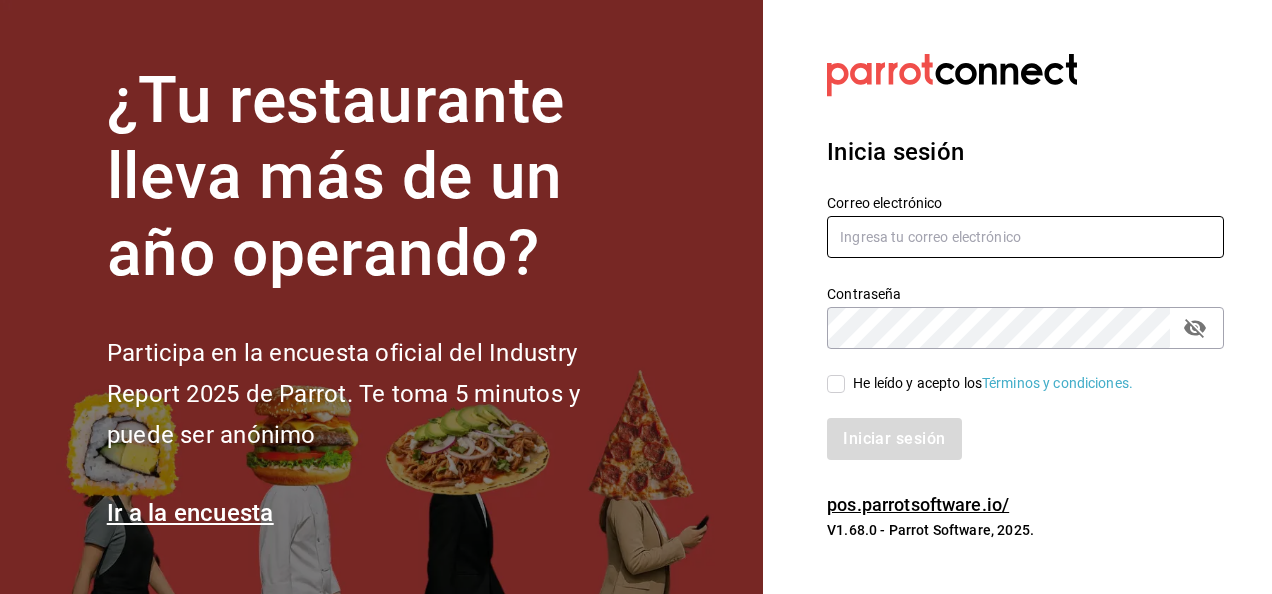 type on "[USERNAME]@example.com" 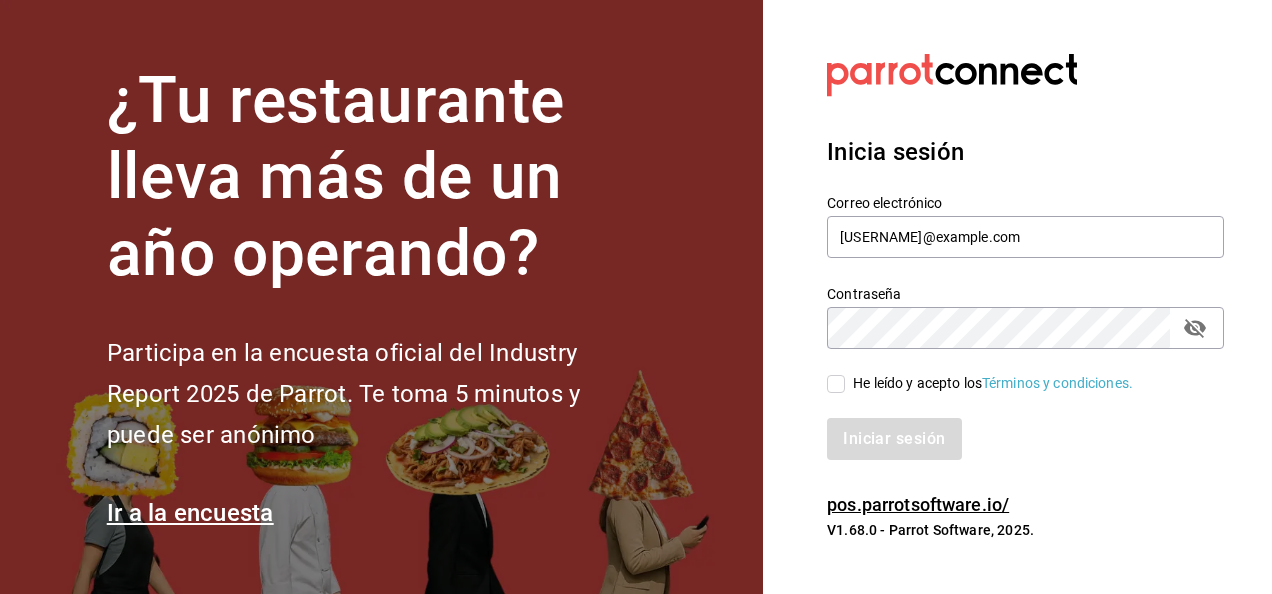 click on "He leído y acepto los  Términos y condiciones." at bounding box center [989, 383] 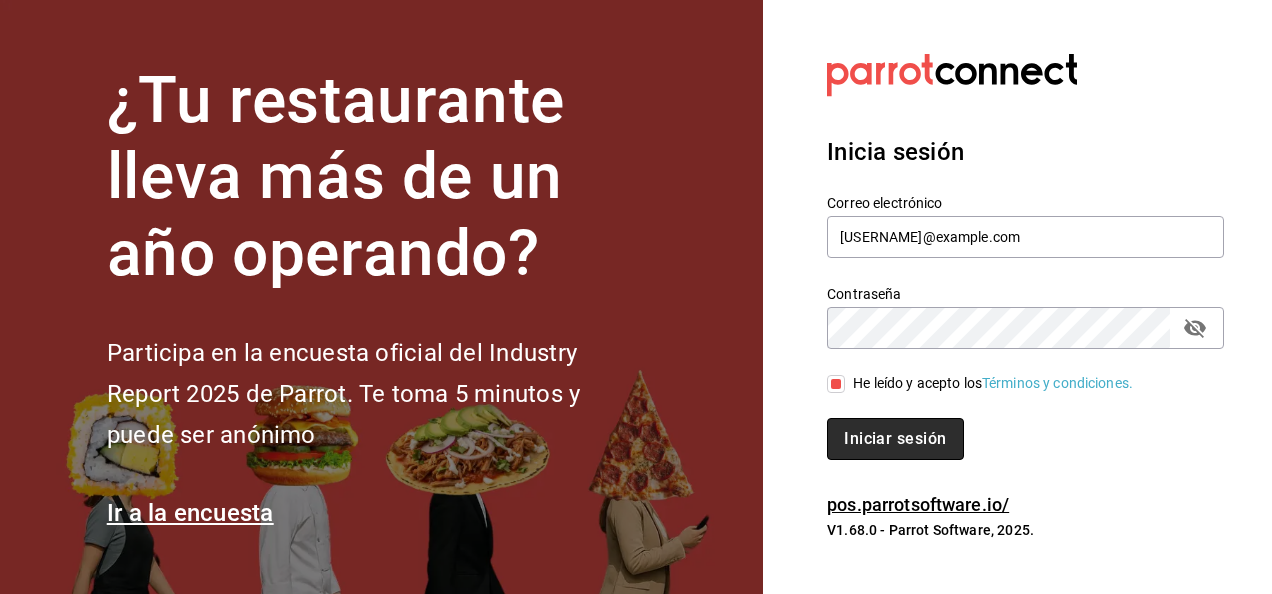 click on "Iniciar sesión" at bounding box center (895, 439) 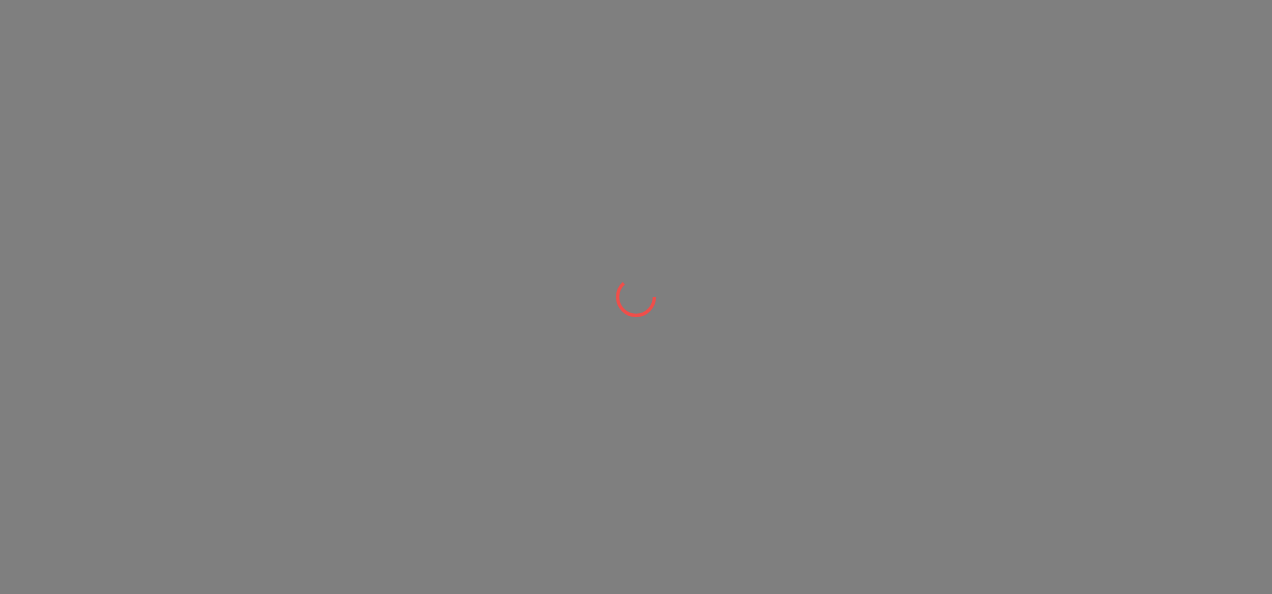 scroll, scrollTop: 0, scrollLeft: 0, axis: both 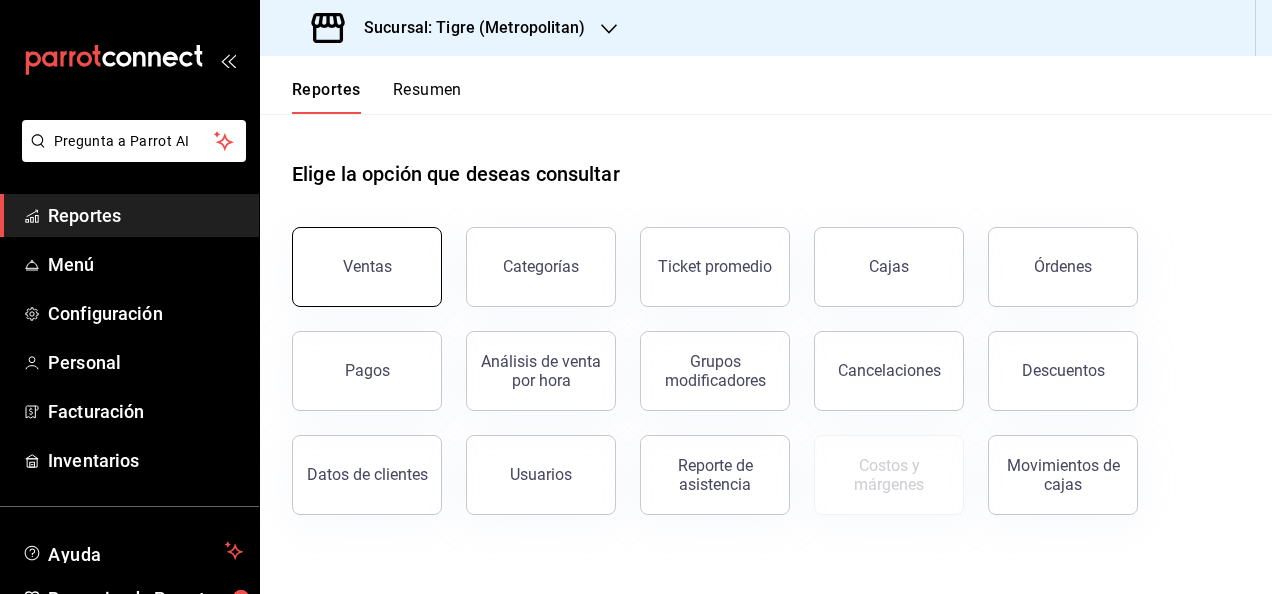 click on "Ventas" at bounding box center [367, 267] 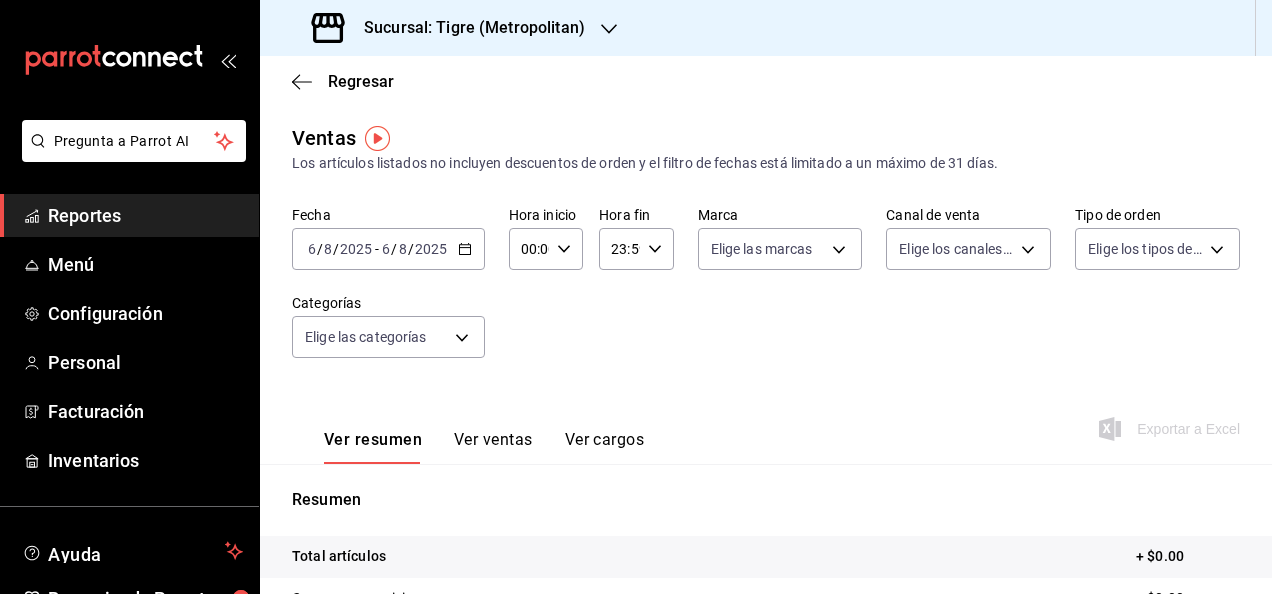 click 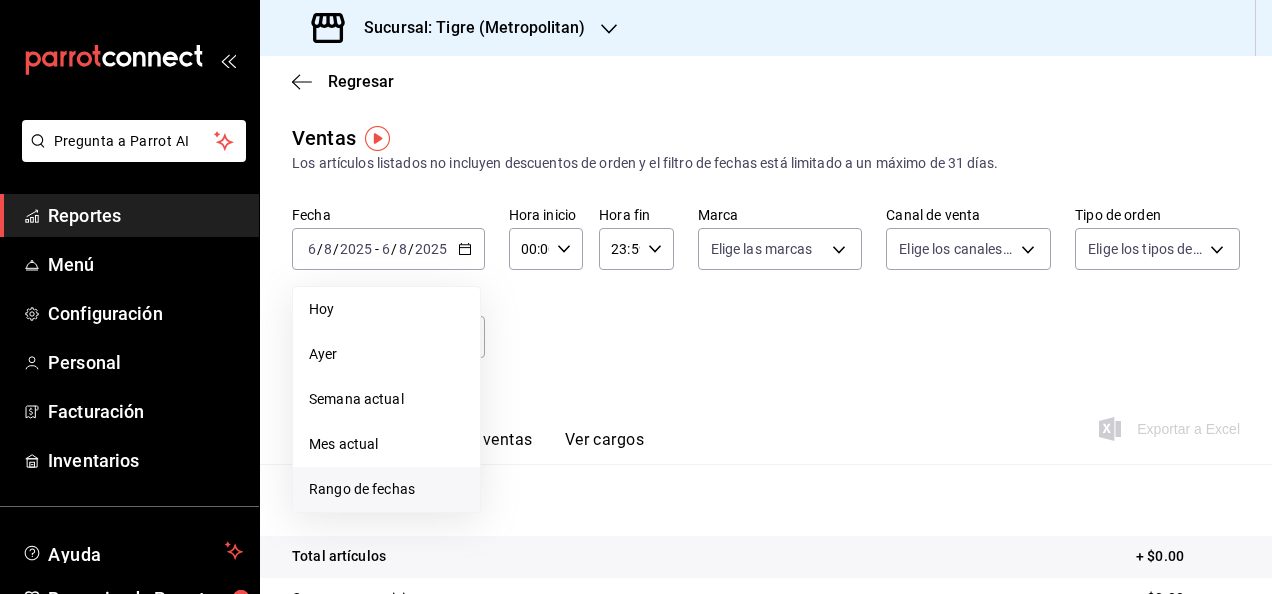 click on "Rango de fechas" at bounding box center [386, 489] 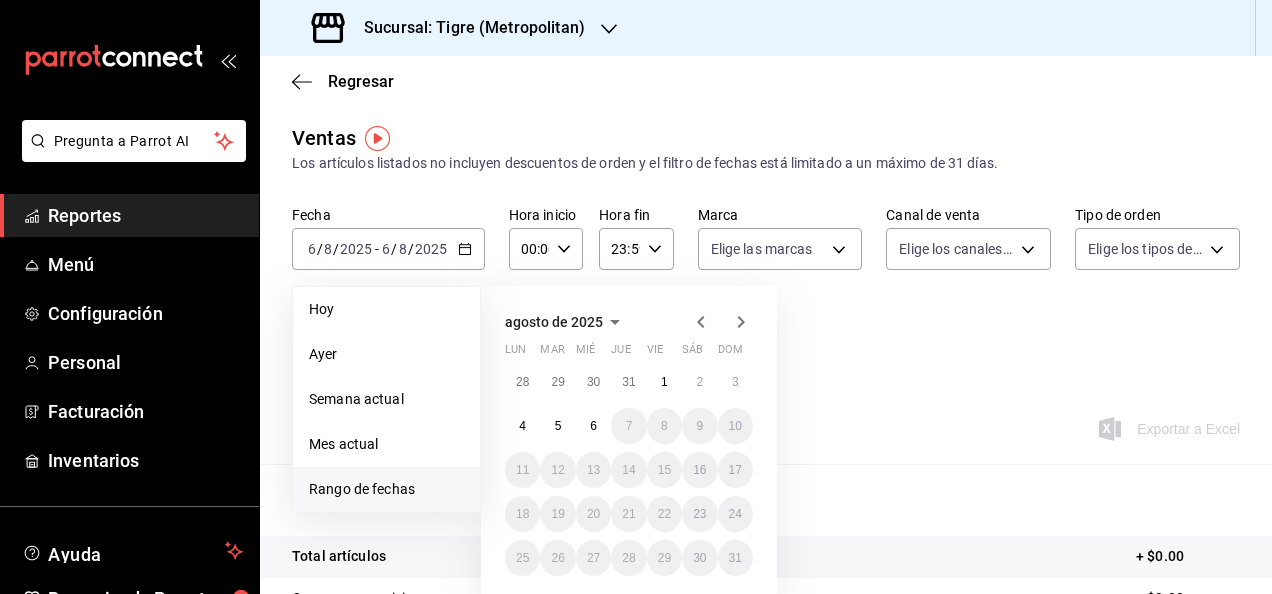 click on "4" at bounding box center [522, 426] 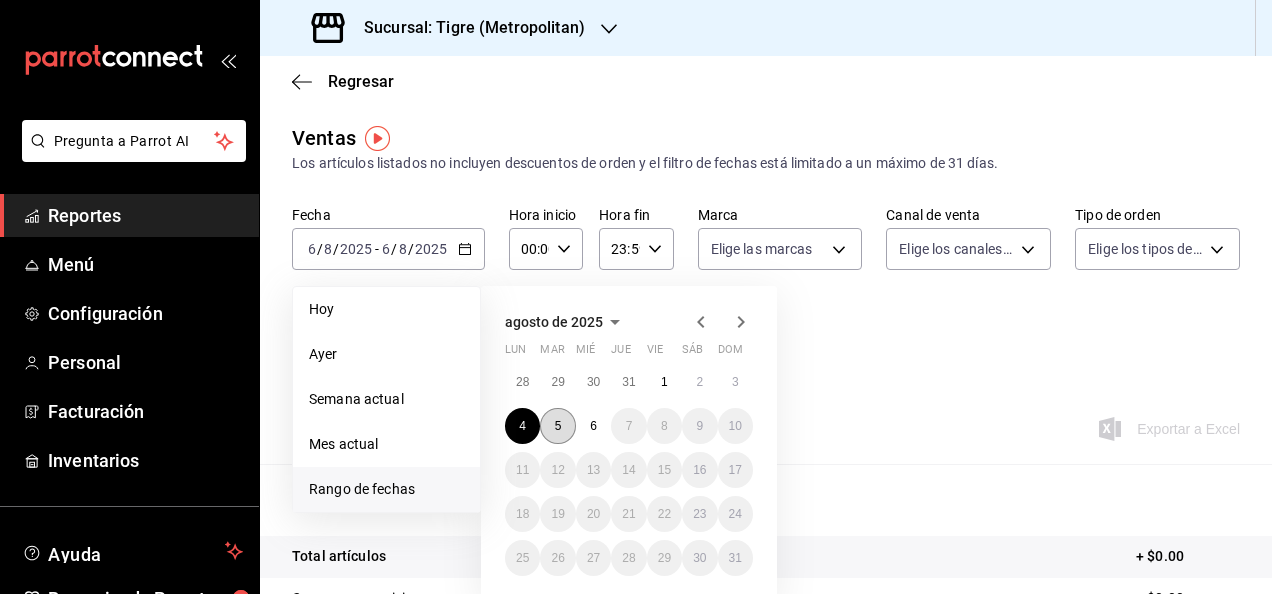 click on "5" at bounding box center [558, 426] 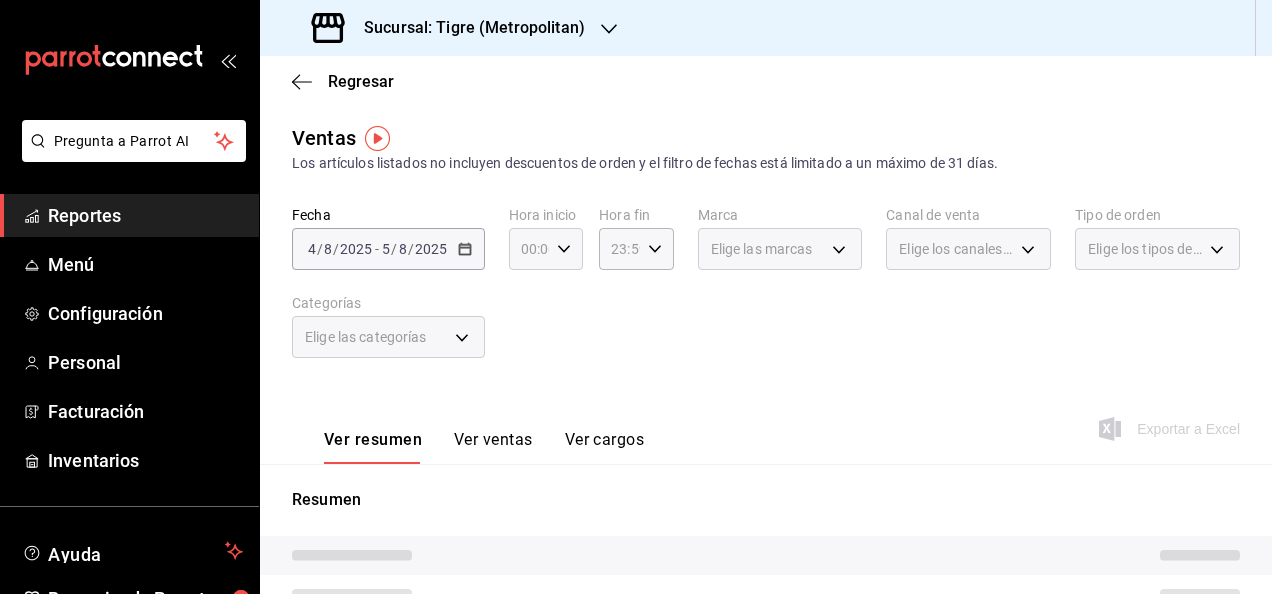 click 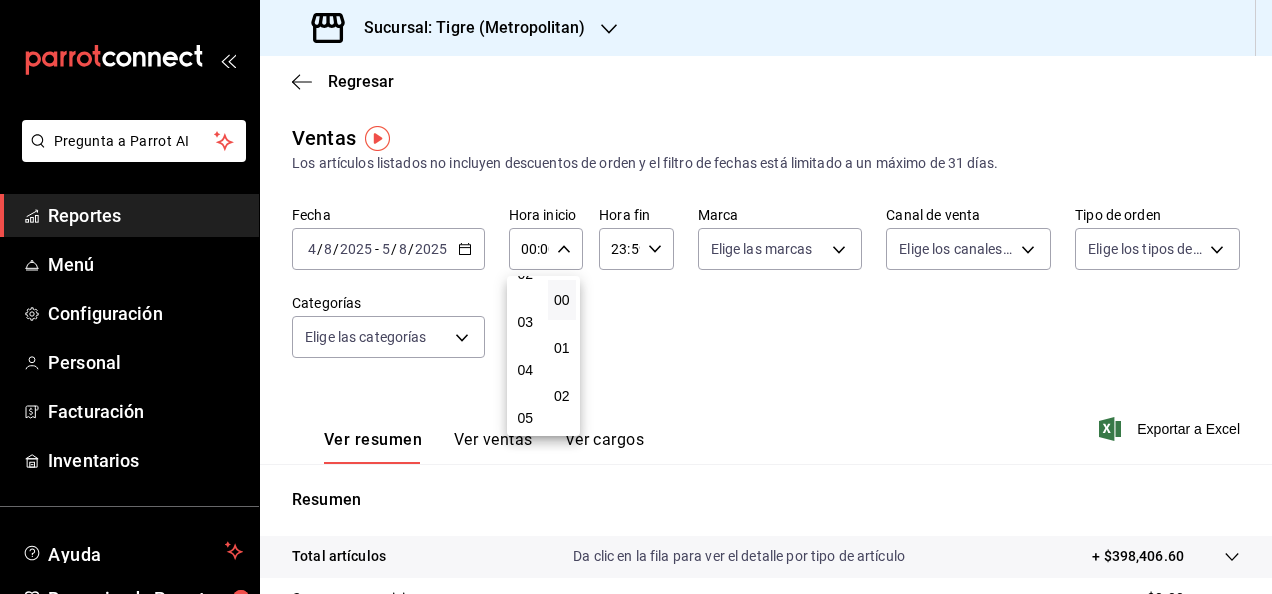 scroll, scrollTop: 240, scrollLeft: 0, axis: vertical 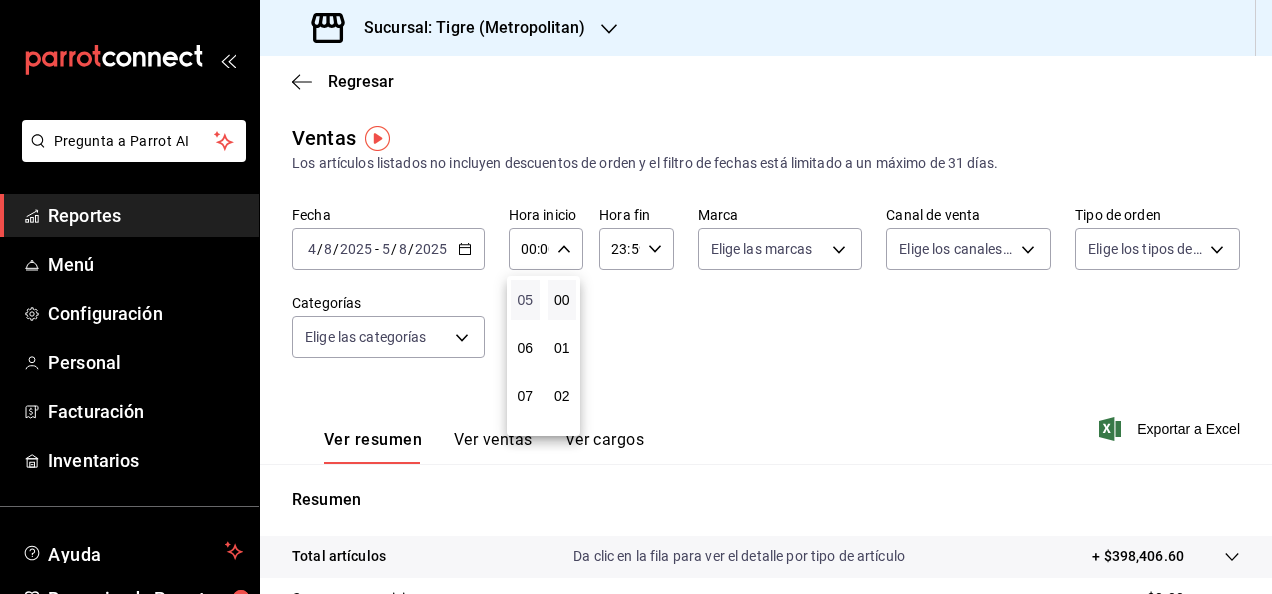 click on "05" at bounding box center (525, 300) 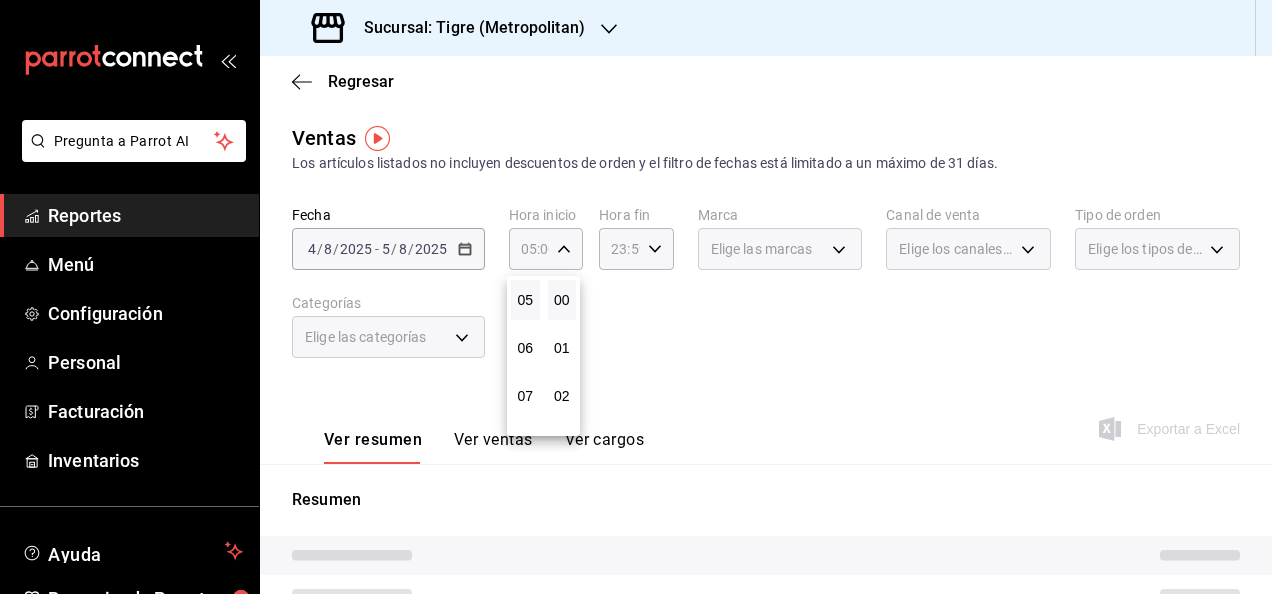 click at bounding box center [636, 297] 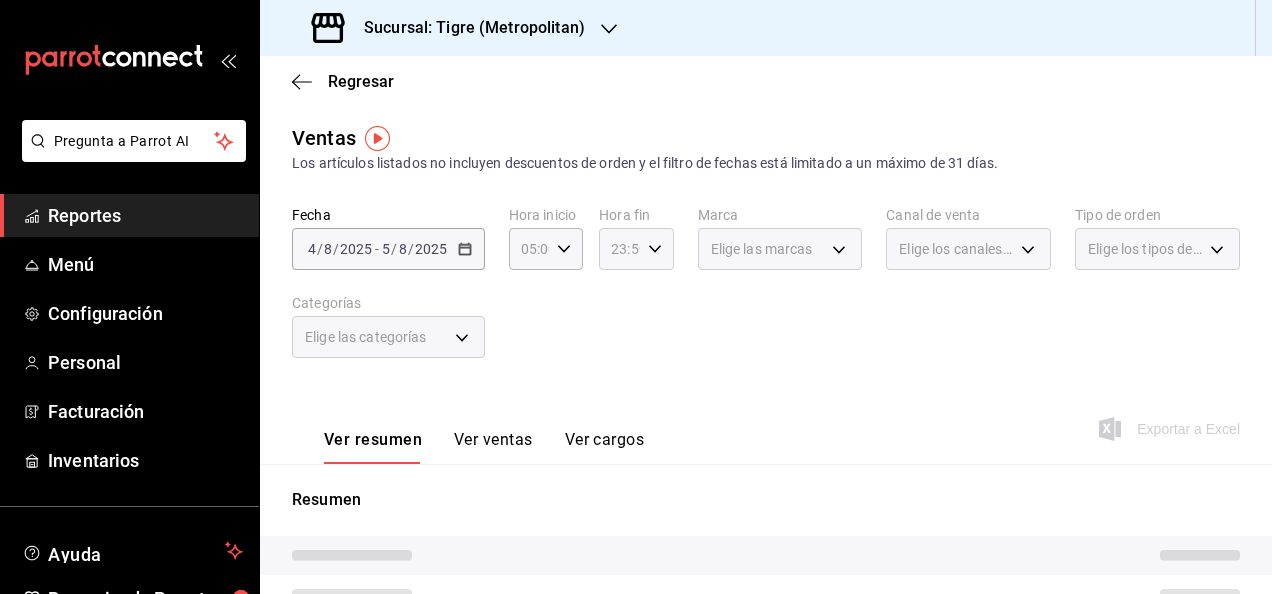 click on "23:59 Hora fin" at bounding box center [636, 249] 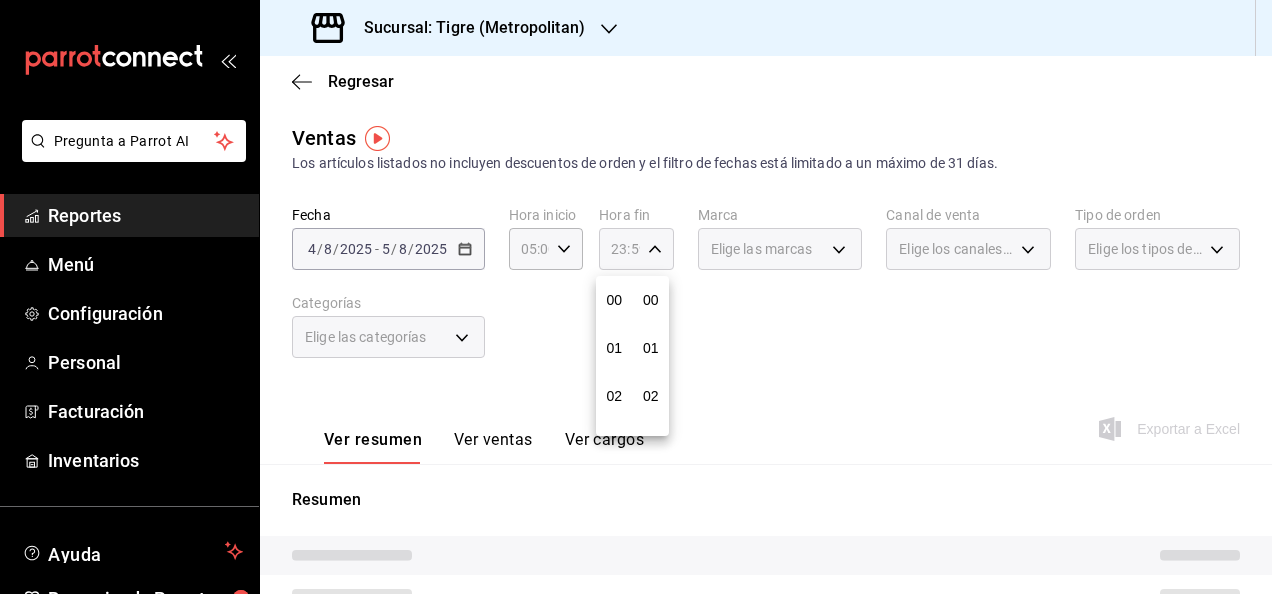 scroll, scrollTop: 992, scrollLeft: 0, axis: vertical 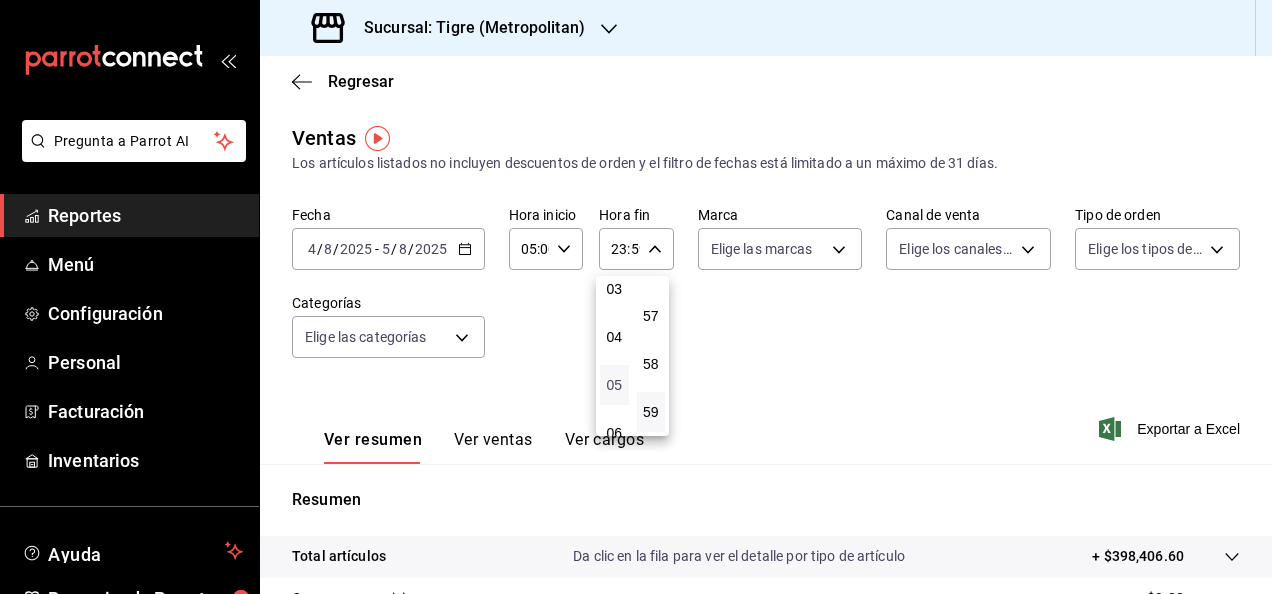 click on "05" at bounding box center (614, 385) 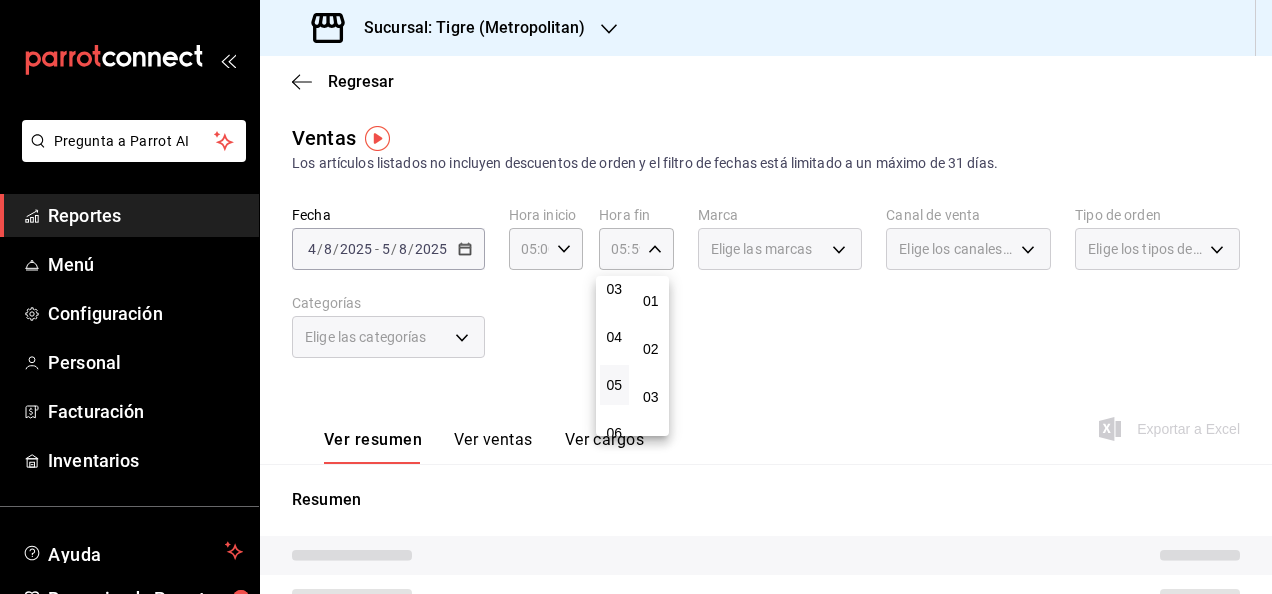 scroll, scrollTop: 0, scrollLeft: 0, axis: both 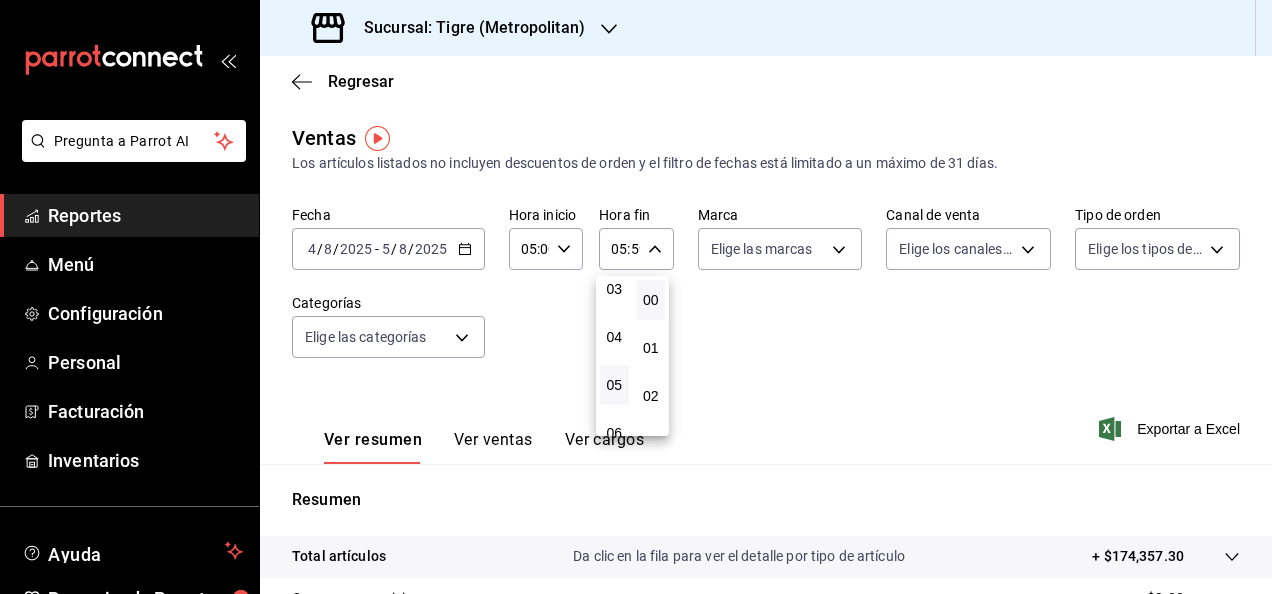 click on "00" at bounding box center (651, 300) 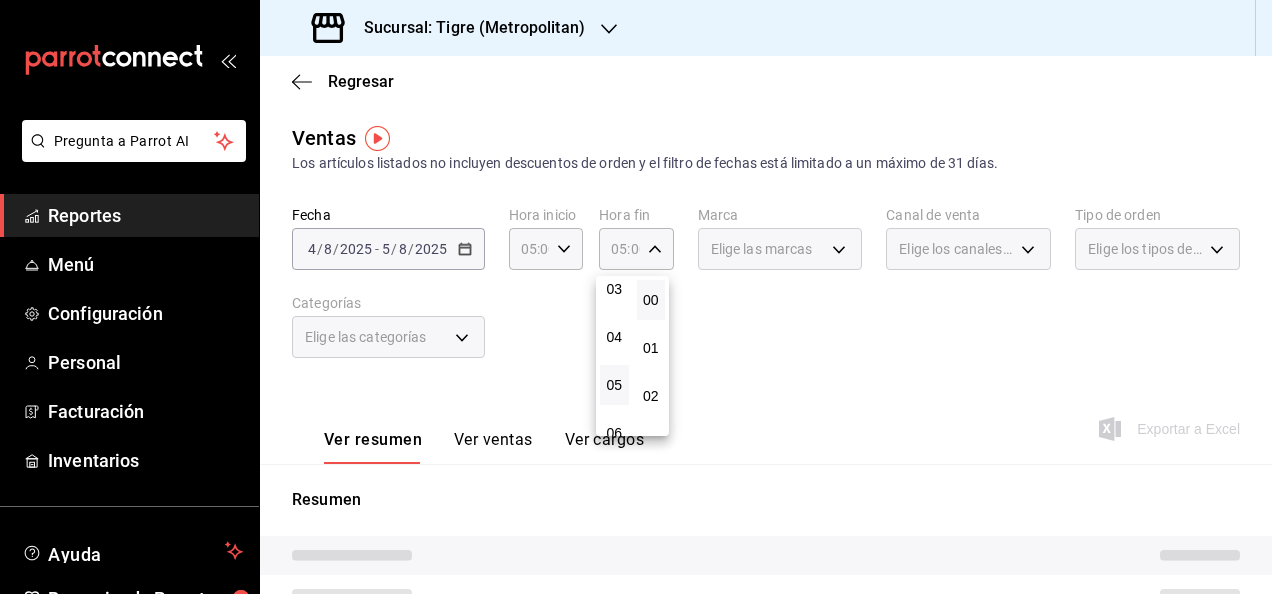 click at bounding box center [636, 297] 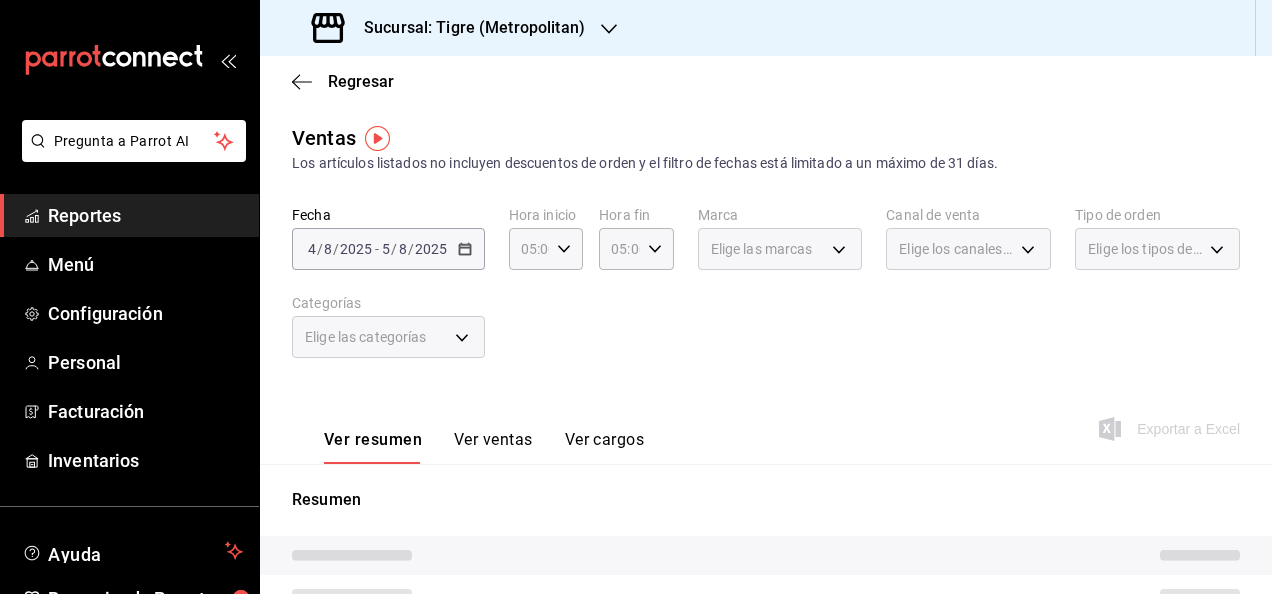 click on "Elige las marcas" at bounding box center [780, 249] 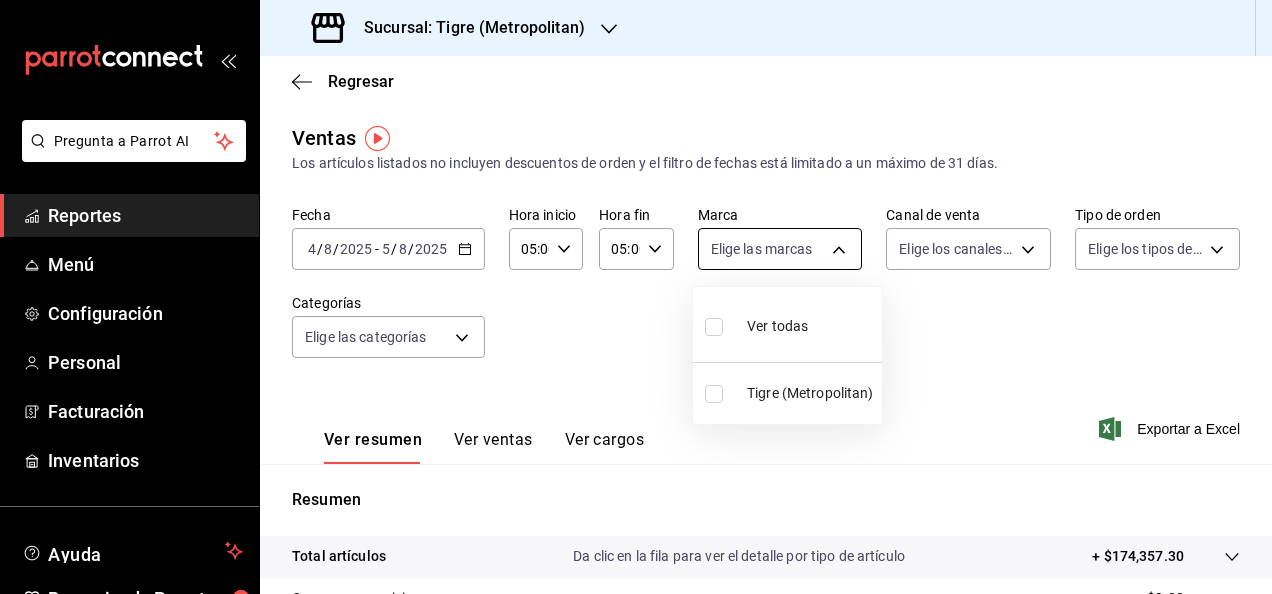 click on "Pregunta a Parrot AI Reportes   Menú   Configuración   Personal   Facturación   Inventarios   Ayuda Recomienda Parrot   [NAME]   Sugerir nueva función   Sucursal: [CITY] (Metropolitan) Regresar Ventas Los artículos listados no incluyen descuentos de orden y el filtro de fechas está limitado a un máximo de 31 días. Fecha [DATE] [DATE] - [DATE] [DATE] Hora inicio 05:00 Hora inicio Hora fin 05:00 Hora fin Marca Elige las marcas Canal de venta Elige los canales de venta Tipo de orden Elige los tipos de orden Categorías Elige las categorías Ver resumen Ver ventas Ver cargos Exportar a Excel Resumen Total artículos Da clic en la fila para ver el detalle por tipo de artículo + $174,357.30 Cargos por servicio + $0.00 Venta bruta = $174,357.30 Descuentos totales - $2,500.80 Certificados de regalo - $8,527.00 Venta total = $163,329.50 Impuestos - $22,528.21 Venta neta = $140,801.29 Pregunta a Parrot AI Reportes   Menú   Configuración   Personal   Facturación   Inventarios" at bounding box center (636, 297) 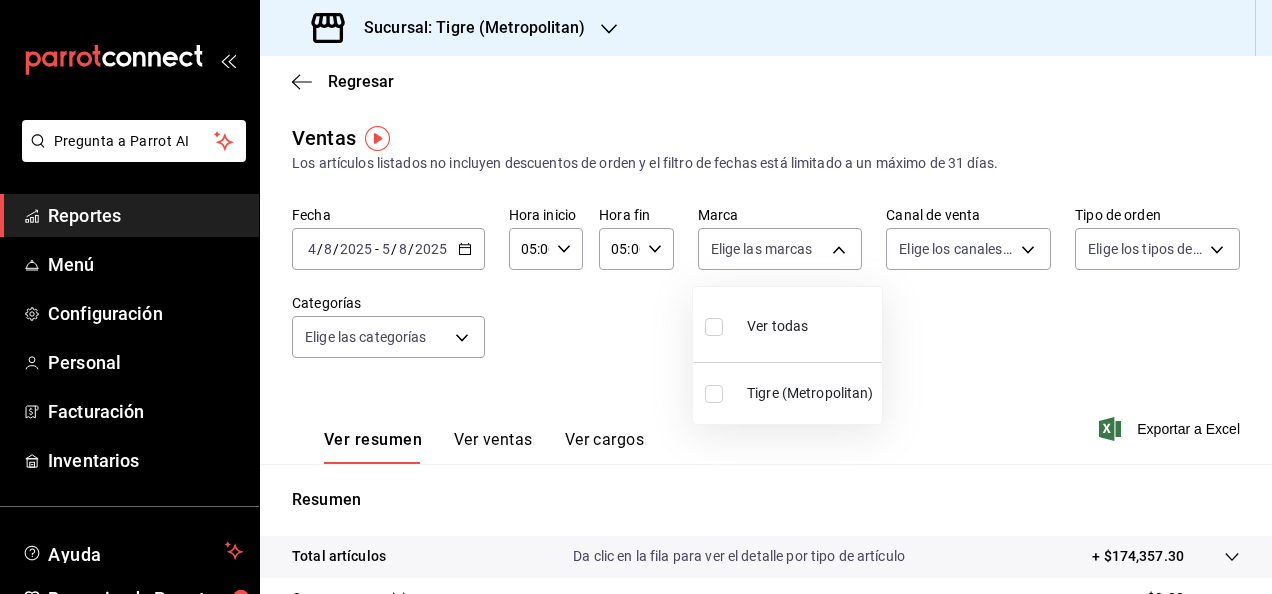 click on "Ver todas" at bounding box center [787, 324] 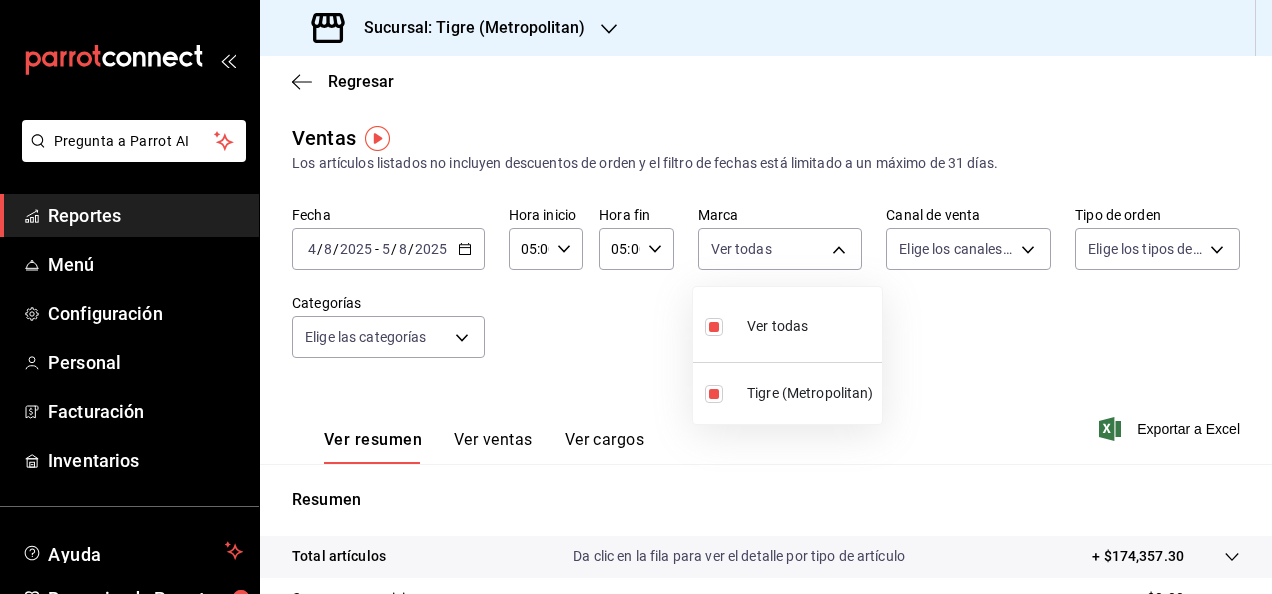 click at bounding box center [636, 297] 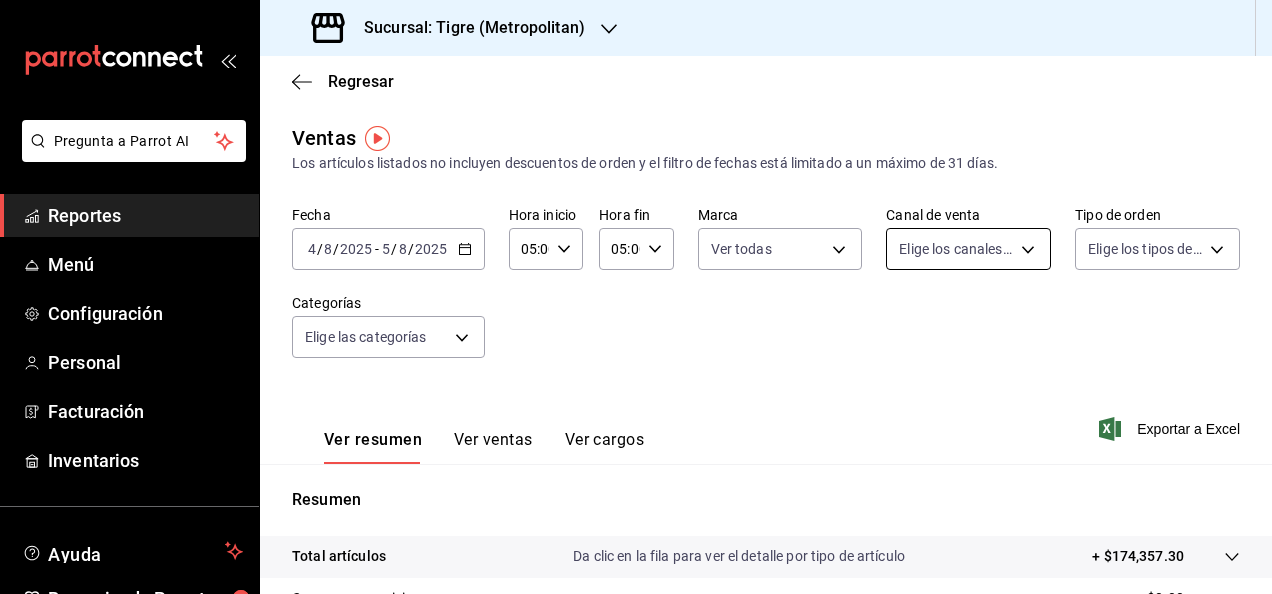 click on "Pregunta a Parrot AI Reportes   Menú   Configuración   Personal   Facturación   Inventarios   Ayuda Recomienda Parrot   [NAME]   Sugerir nueva función   Sucursal: [CITY] (Metropolitan) Regresar Ventas Los artículos listados no incluyen descuentos de orden y el filtro de fechas está limitado a un máximo de 31 días. Fecha [DATE] [DATE] - [DATE] [DATE] Hora inicio 05:00 Hora inicio Hora fin 05:00 Hora fin Marca Ver todas d2a20516-989b-40fe-838d-c8b0b31ef0ff Canal de venta Elige los canales de venta Tipo de orden Elige los tipos de orden Categorías Elige las categorías Ver resumen Ver ventas Ver cargos Exportar a Excel Resumen Total artículos Da clic en la fila para ver el detalle por tipo de artículo + $174,357.30 Cargos por servicio + $0.00 Venta bruta = $174,357.30 Descuentos totales - $2,500.80 Certificados de regalo - $8,527.00 Venta total = $163,329.50 Impuestos - $22,528.21 Venta neta = $140,801.29 Pregunta a Parrot AI Reportes   Menú   Configuración   Personal   Facturación   Inventarios" at bounding box center (636, 297) 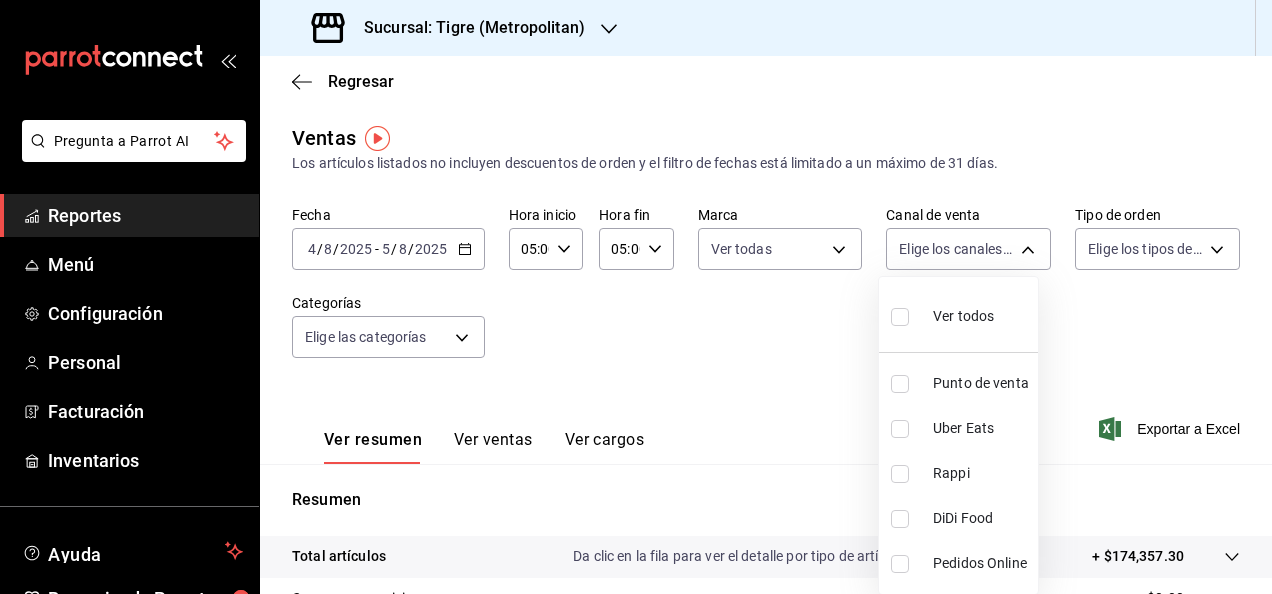 click at bounding box center [904, 316] 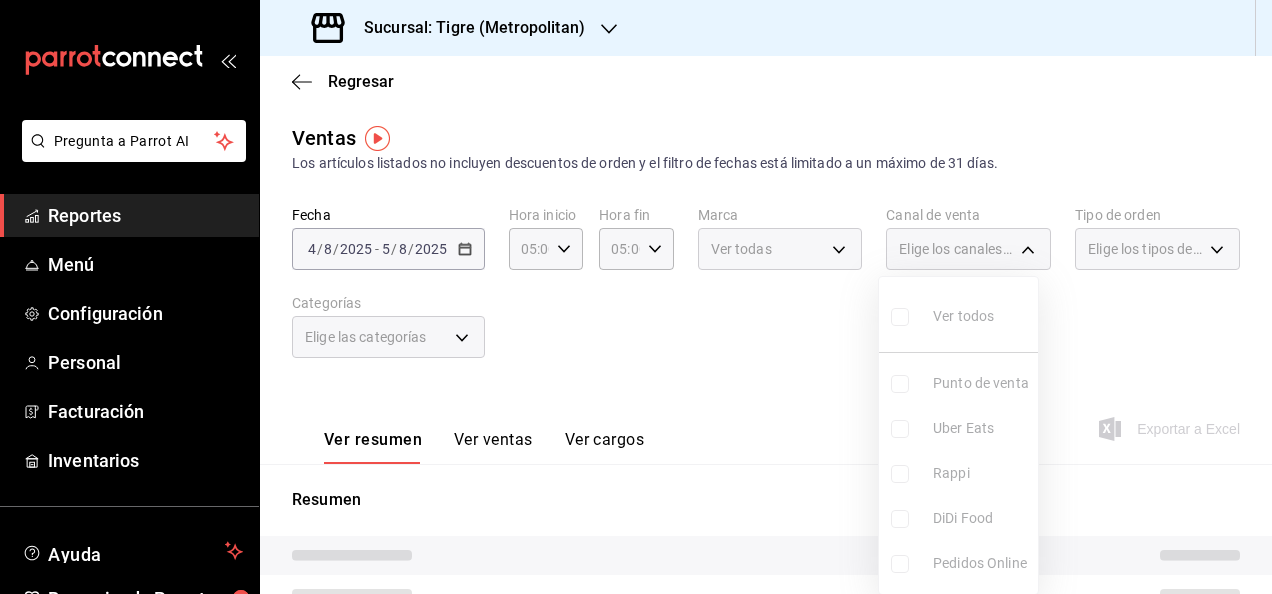 click at bounding box center (636, 297) 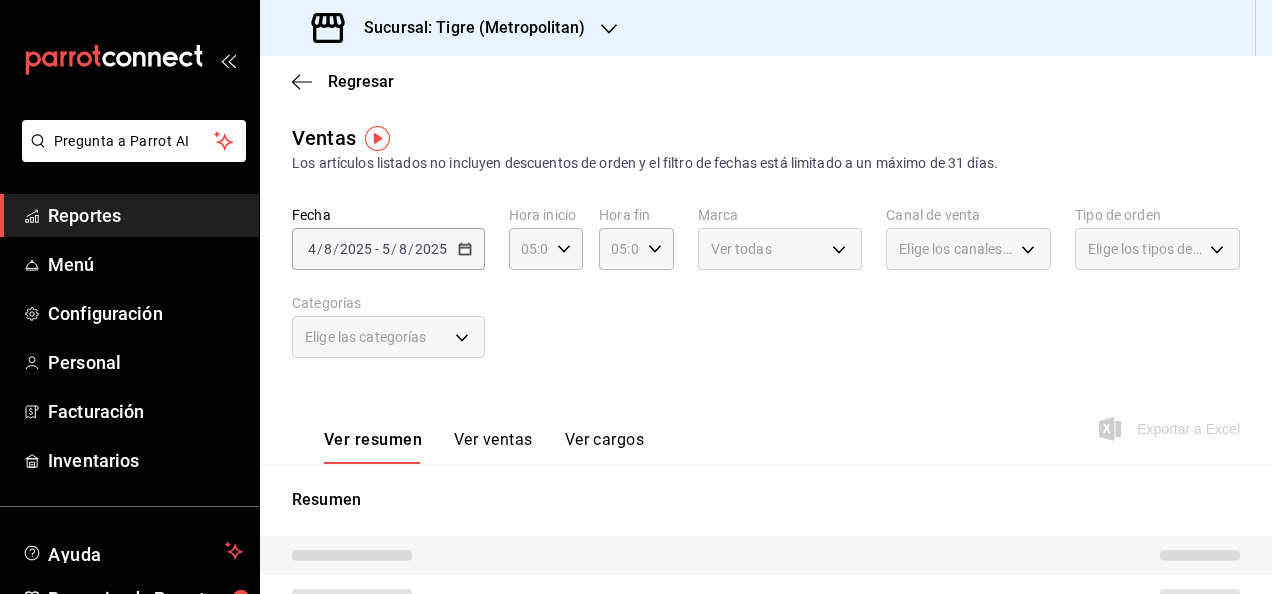 click on "Elige los canales de venta" at bounding box center [956, 249] 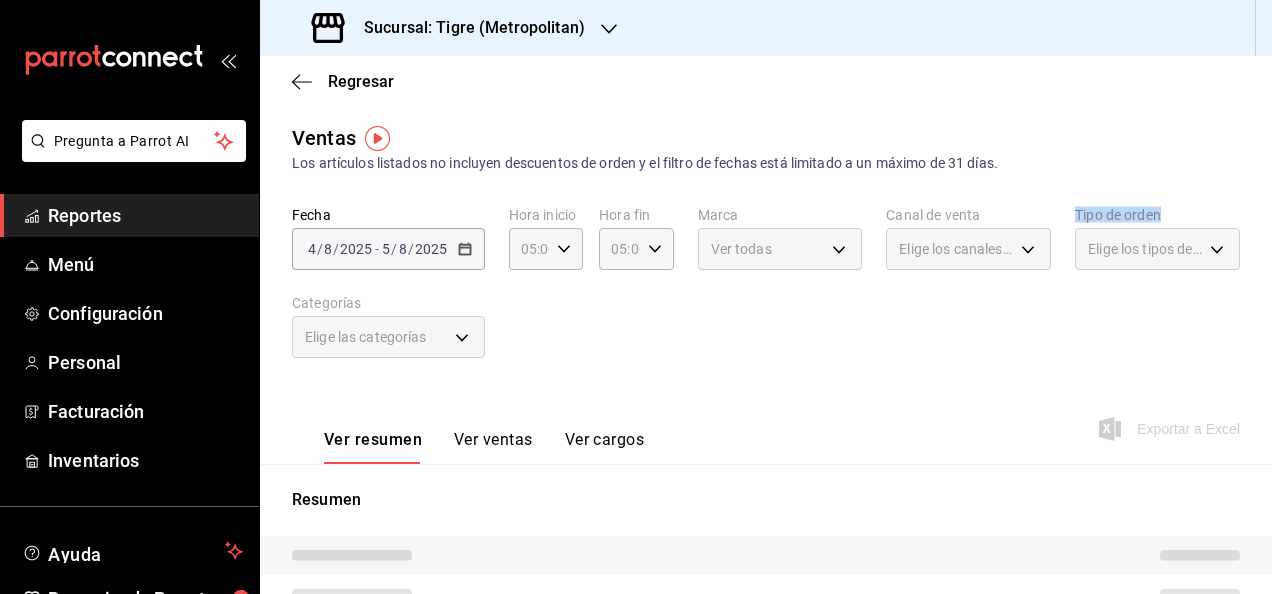 click on "Fecha [DATE] [DATE] - [DATE] [DATE] Hora inicio 05:00 Hora inicio Hora fin 05:00 Hora fin Marca Ver todas d2a20516-989b-40fe-838d-c8b0b31ef0ff Canal de venta Elige los canales de venta Tipo de orden Elige los tipos de orden Categorías Elige las categorías" at bounding box center [766, 294] 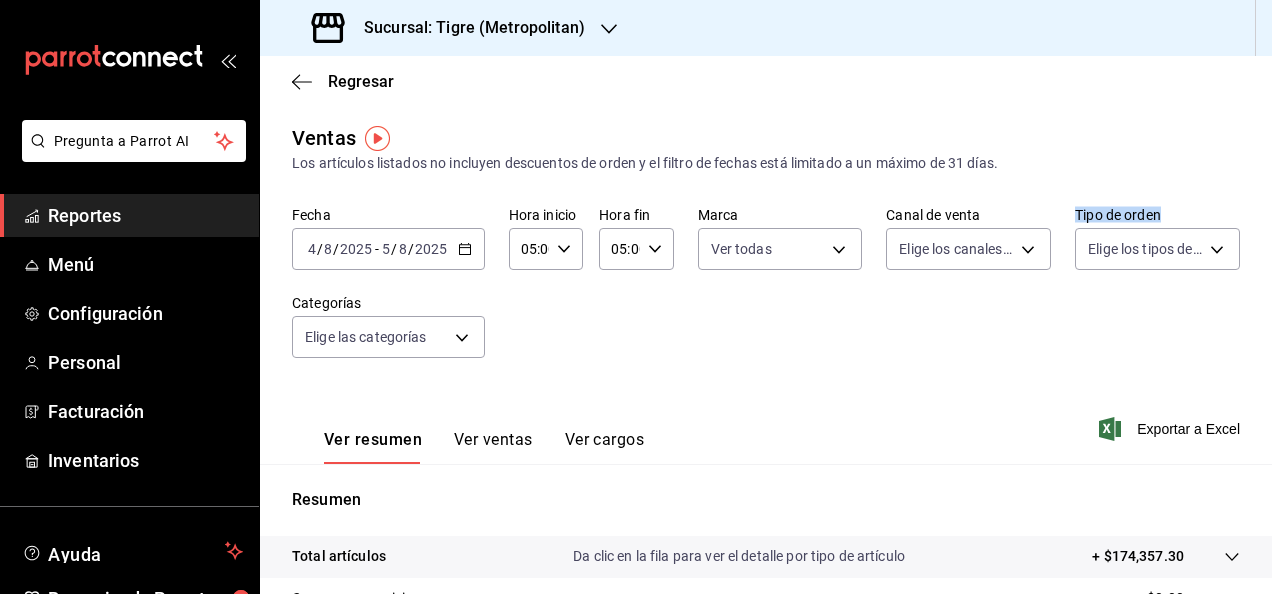 click on "Pregunta a Parrot AI Reportes   Menú   Configuración   Personal   Facturación   Inventarios   Ayuda Recomienda Parrot   [NAME]   Sugerir nueva función   Sucursal: [CITY] (Metropolitan) Regresar Ventas Los artículos listados no incluyen descuentos de orden y el filtro de fechas está limitado a un máximo de 31 días. Fecha [DATE] [DATE] - [DATE] [DATE] Hora inicio 05:00 Hora inicio Hora fin 05:00 Hora fin Marca Ver todas d2a20516-989b-40fe-838d-c8b0b31ef0ff Canal de venta Elige los canales de venta Tipo de orden Elige los tipos de orden Categorías Elige las categorías Ver resumen Ver ventas Ver cargos Exportar a Excel Resumen Total artículos Da clic en la fila para ver el detalle por tipo de artículo + $174,357.30 Cargos por servicio + $0.00 Venta bruta = $174,357.30 Descuentos totales - $2,500.80 Certificados de regalo - $8,527.00 Venta total = $163,329.50 Impuestos - $22,528.21 Venta neta = $140,801.29 Pregunta a Parrot AI Reportes   Menú   Configuración   Personal   Facturación   Inventarios" at bounding box center [636, 297] 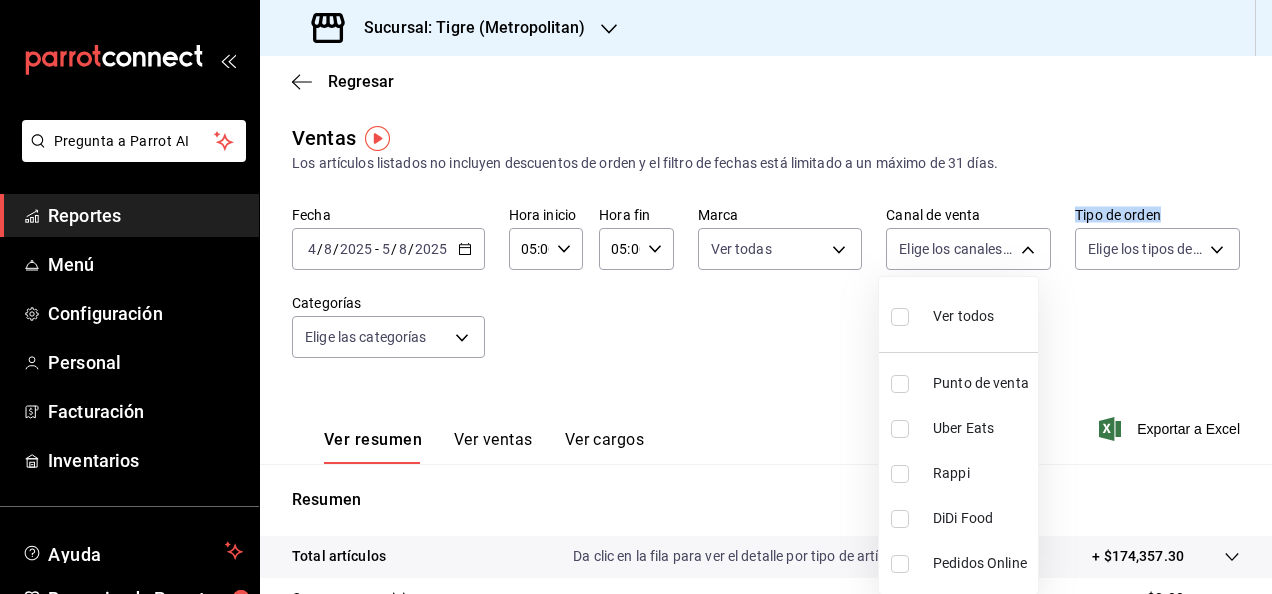 click on "Ver todos" at bounding box center [958, 314] 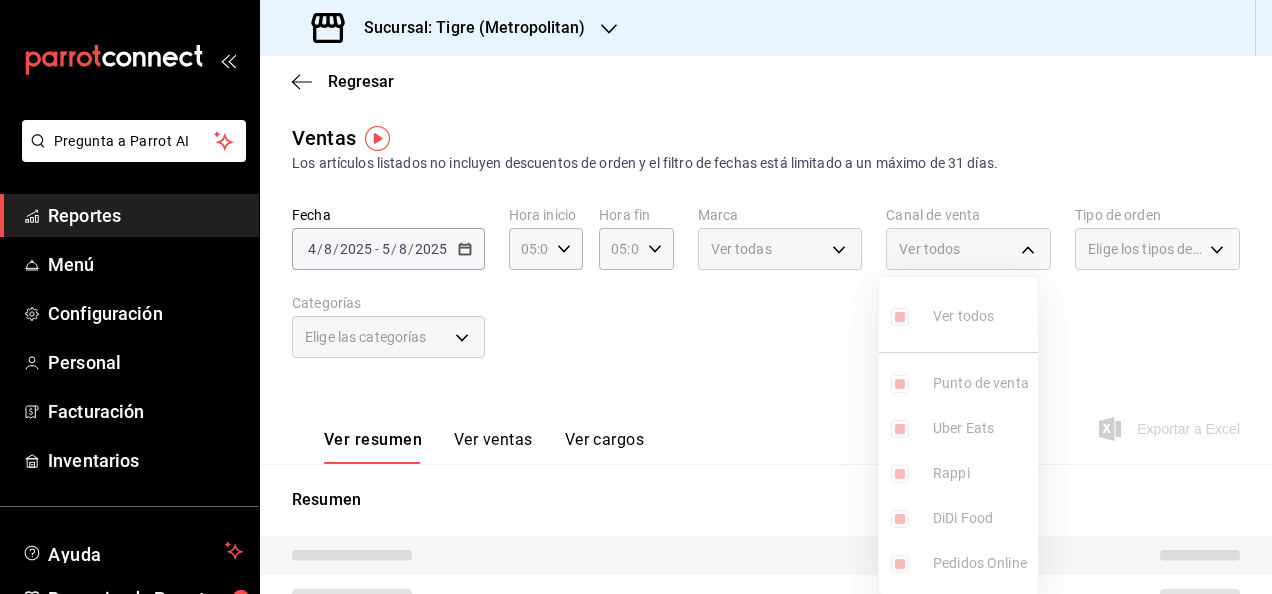click at bounding box center (636, 297) 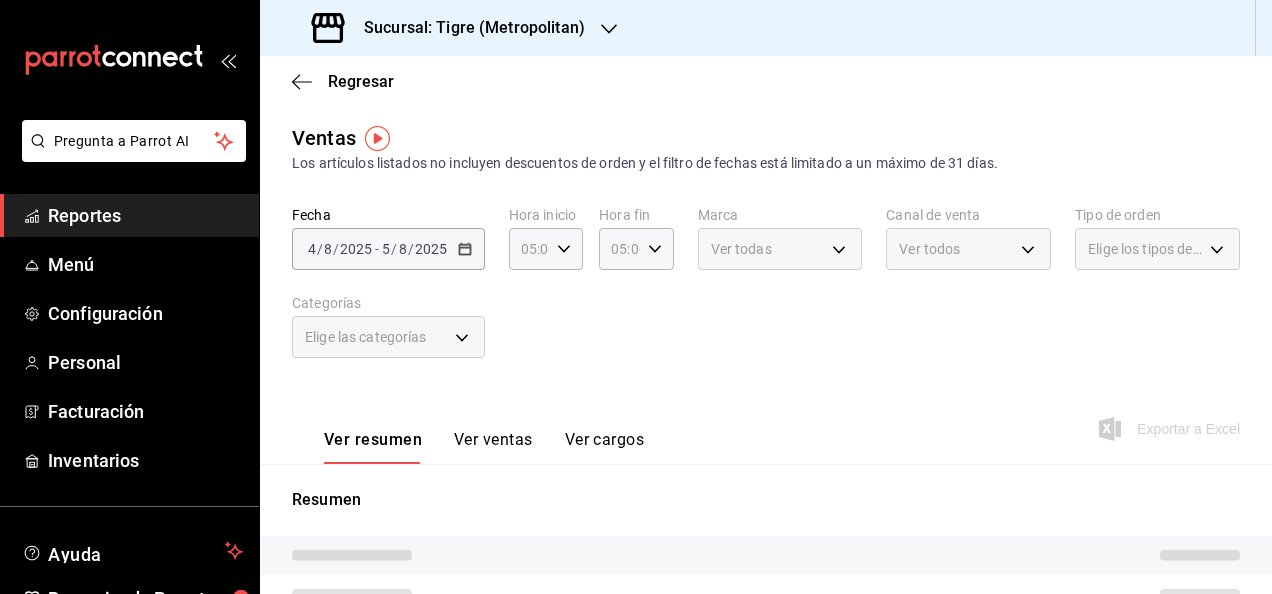 click on "Elige los tipos de orden" at bounding box center [1145, 249] 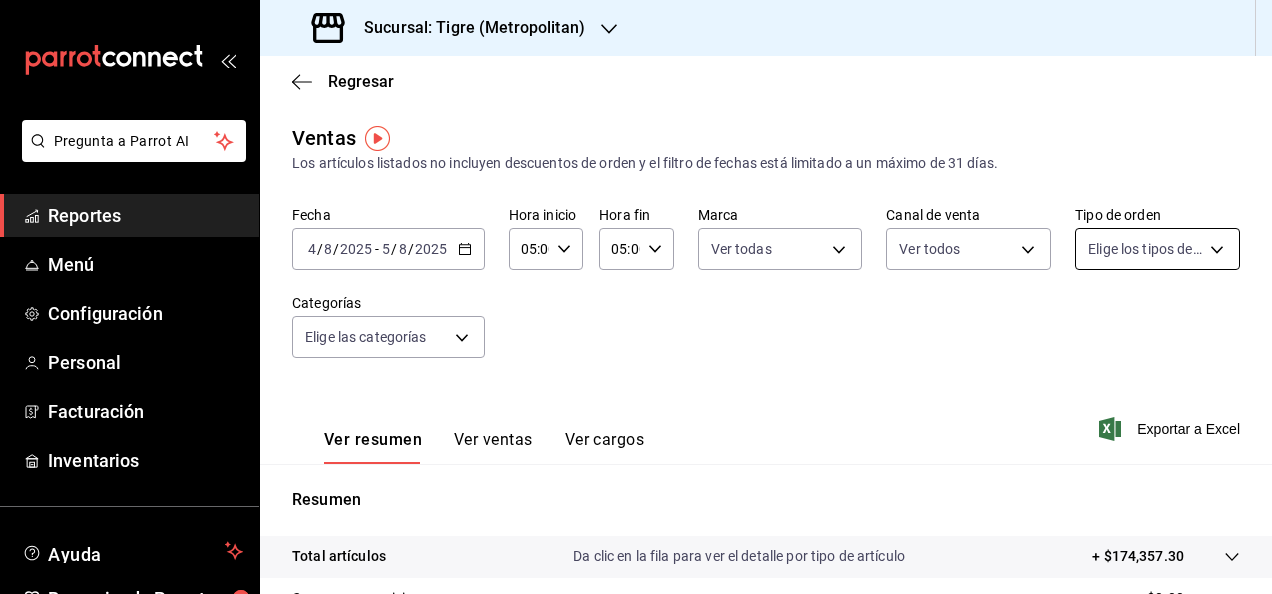 click on "Pregunta a Parrot AI Reportes   Menú   Configuración   Personal   Facturación   Inventarios   Ayuda Recomienda Parrot   [NAME]   Sugerir nueva función   Sucursal: [CITY] (Metropolitan) Regresar Ventas Los artículos listados no incluyen descuentos de orden y el filtro de fechas está limitado a un máximo de 31 días. Fecha [DATE] [DATE] - [DATE] [DATE] Hora inicio 05:00 Hora inicio Hora fin 05:00 Hora fin Marca Ver todas d2a20516-989b-40fe-838d-c8b0b31ef0ff Canal de venta Ver todos PARROT,UBER_EATS,RAPPI,DIDI_FOOD,ONLINE Tipo de orden Elige los tipos de orden Categorías Elige las categorías Ver resumen Ver ventas Ver cargos Exportar a Excel Resumen Total artículos Da clic en la fila para ver el detalle por tipo de artículo + $174,357.30 Cargos por servicio + $0.00 Venta bruta = $174,357.30 Descuentos totales - $2,500.80 Certificados de regalo - $8,527.00 Venta total = $163,329.50 Impuestos - $22,528.21 Venta neta = $140,801.29 Pregunta a Parrot AI Reportes   Menú" at bounding box center [636, 297] 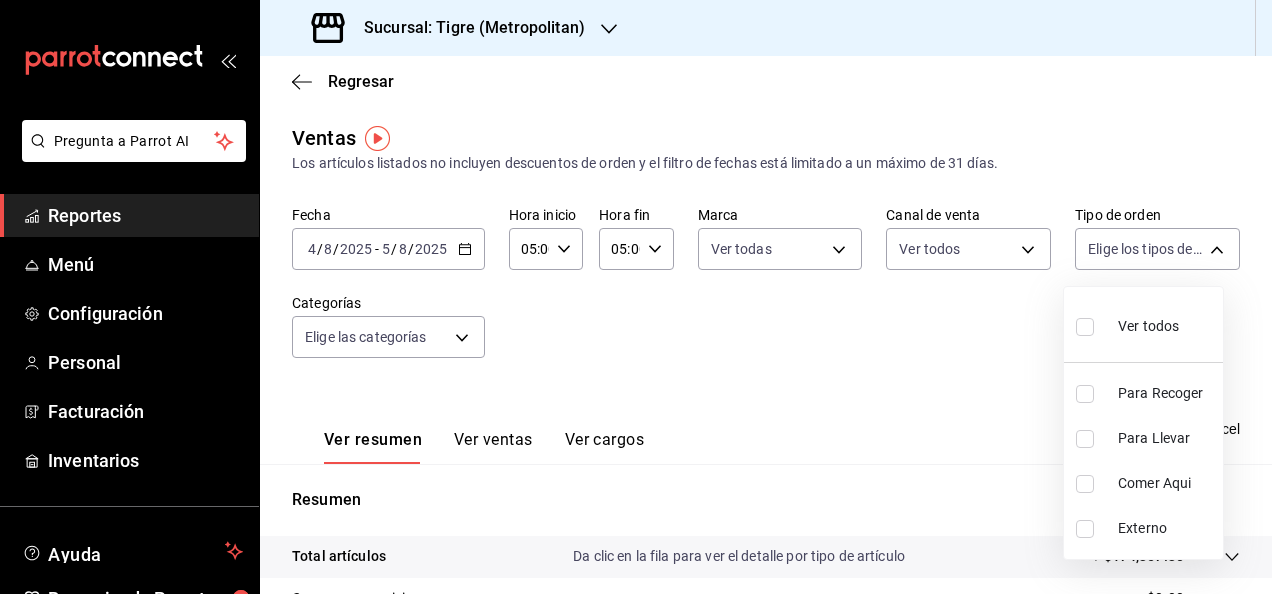 click at bounding box center (1085, 327) 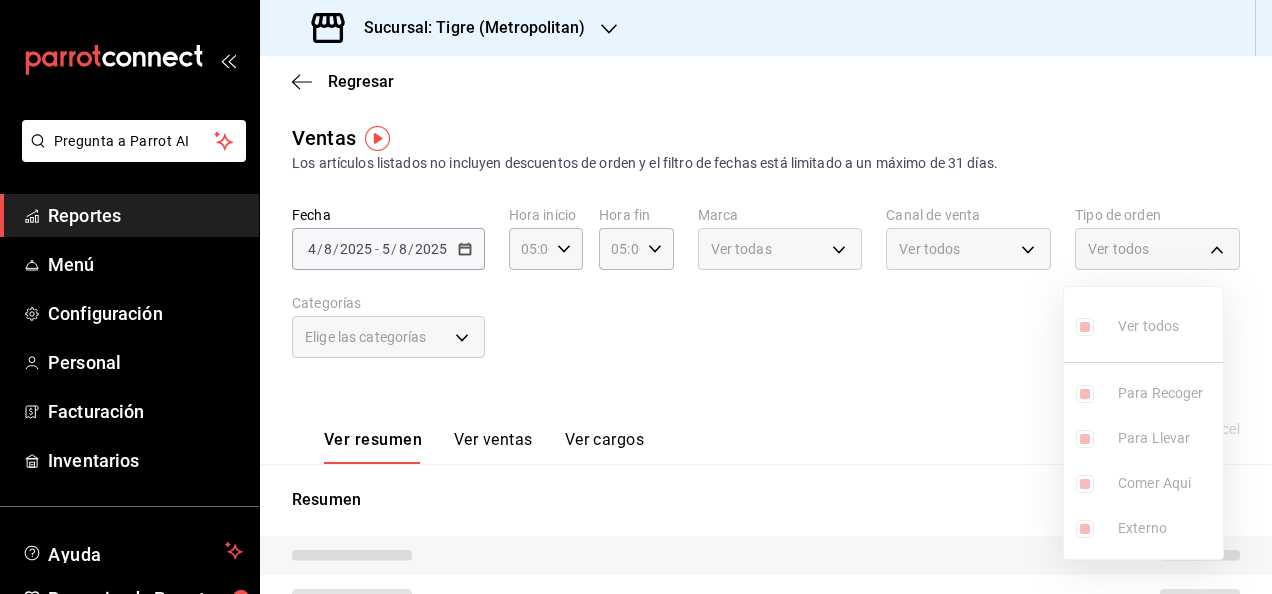 click at bounding box center [636, 297] 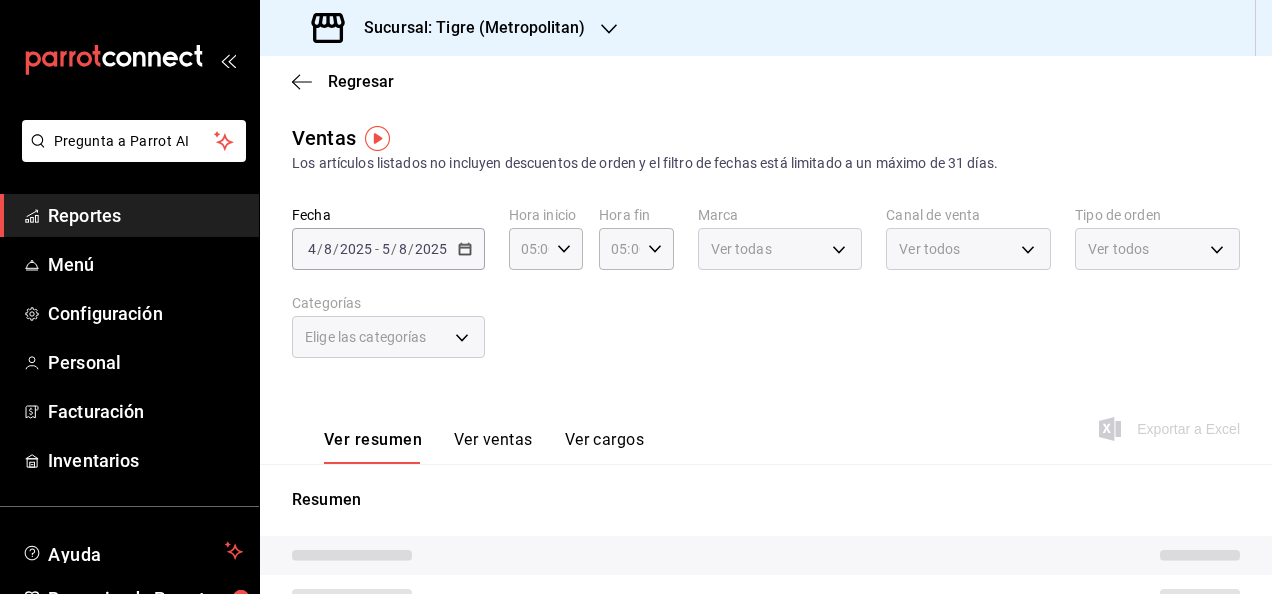 click on "Pregunta a Parrot AI Reportes   Menú   Configuración   Personal   Facturación   Inventarios   Ayuda Recomienda Parrot   [NAME]   Sugerir nueva función   Sucursal: [CITY] (Metropolitan) Regresar Ventas Los artículos listados no incluyen descuentos de orden y el filtro de fechas está limitado a un máximo de 31 días. Fecha [DATE] [DATE] - [DATE] [DATE] Hora inicio 05:00 Hora inicio Hora fin 05:00 Hora fin Marca Ver todas d2a20516-989b-40fe-838d-c8b0b31ef0ff Canal de venta Ver todos PARROT,UBER_EATS,RAPPI,DIDI_FOOD,ONLINE Tipo de orden Ver todos f7df4de8-9964-48c4-9e53-dd040d652eda,4cfece08-abf2-465c-953c-59dc98a97bb2,5a16a703-5d23-45cc-98da-f4387ee19197,EXTERNAL Categorías Elige las categorías Ver resumen Ver ventas Ver cargos Exportar a Excel Resumen Pregunta a Parrot AI Reportes   Menú   Configuración   Personal   Facturación   Inventarios   Ayuda Recomienda Parrot   [NAME]   Sugerir nueva función   GANA 1 MES GRATIS EN TU SUSCRIPCIÓN AQUÍ Ir a video" at bounding box center [636, 297] 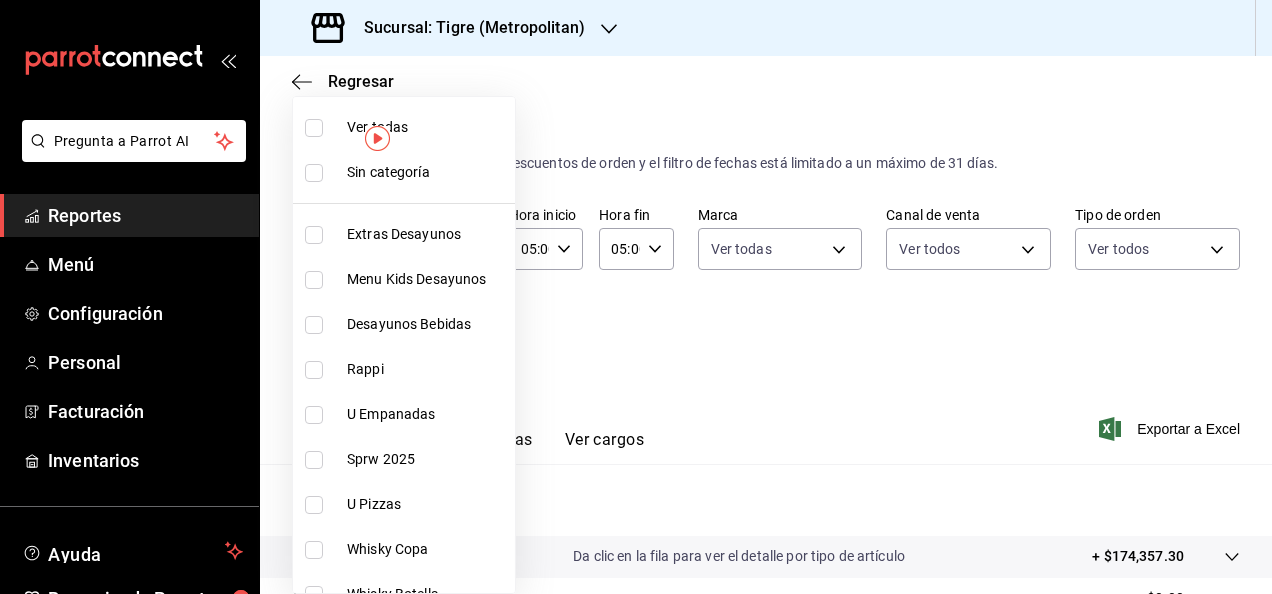 click at bounding box center (314, 128) 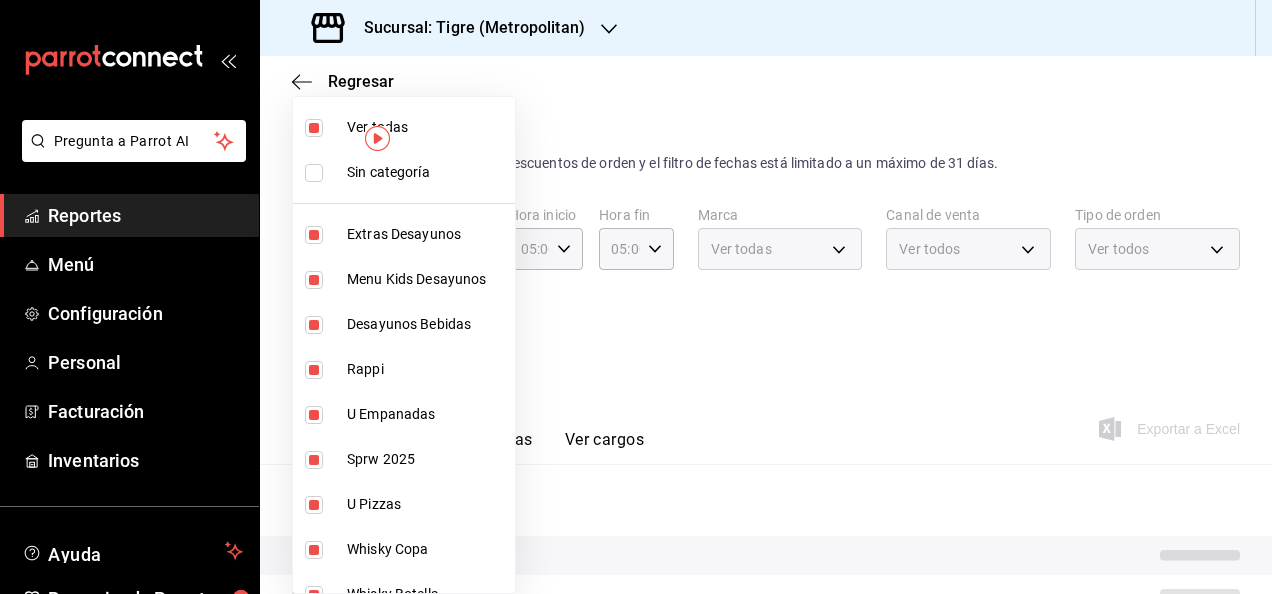 click at bounding box center (314, 173) 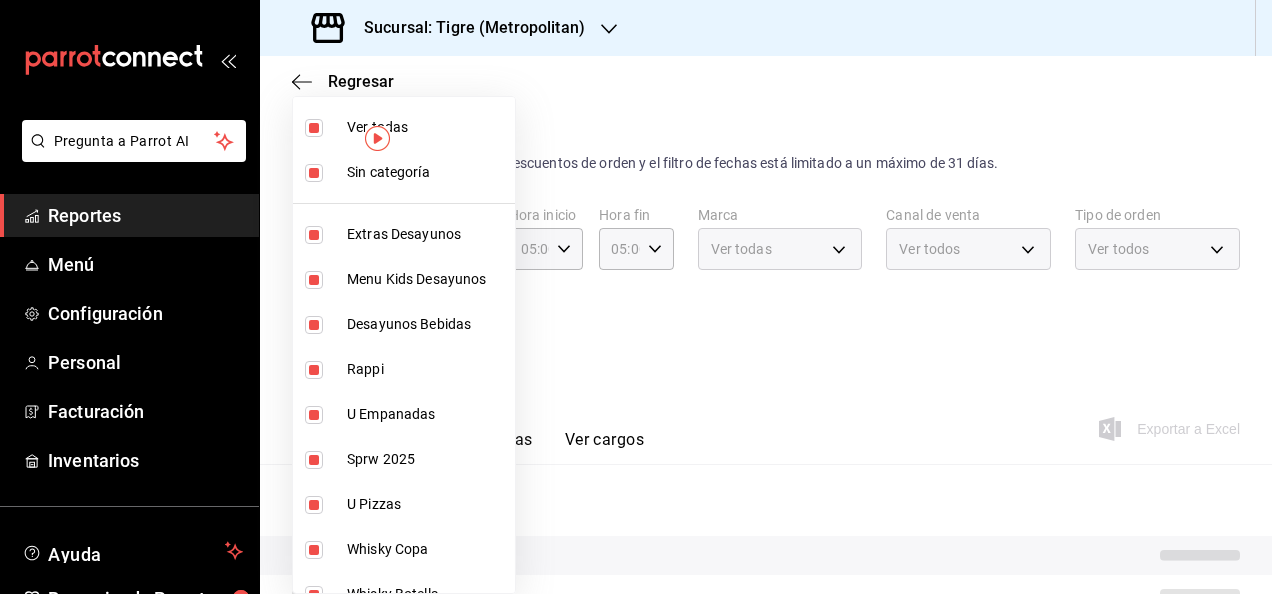 click at bounding box center [636, 297] 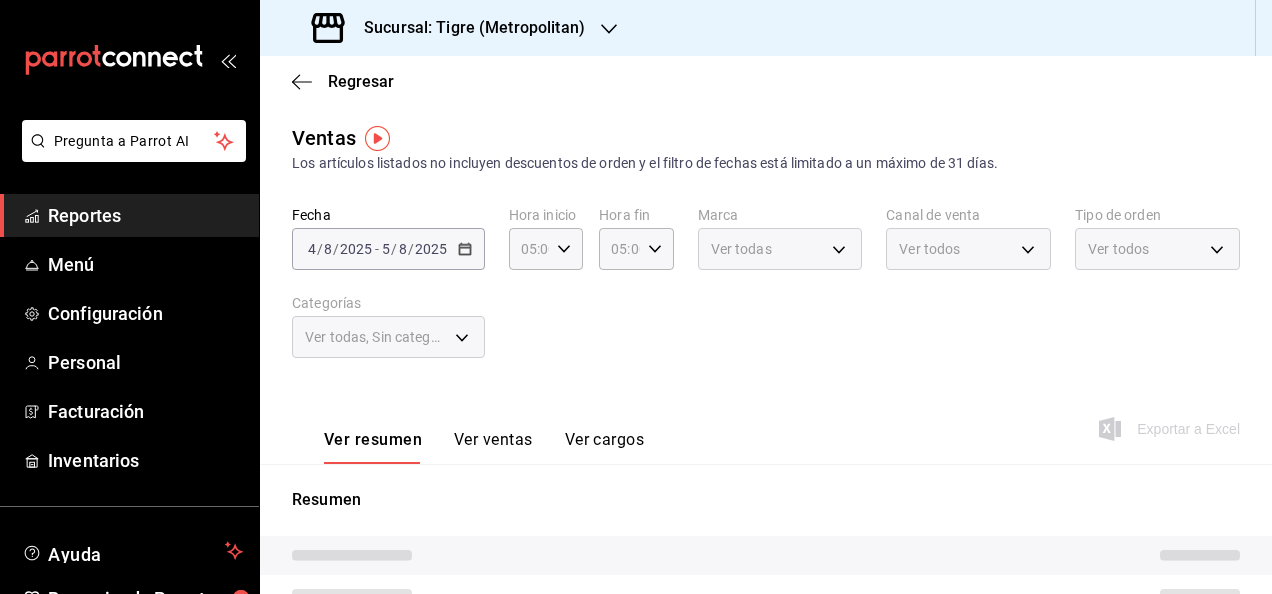 click on "Fecha [DATE] [DATE] - [DATE] [DATE] Hora inicio 05:00 Hora inicio Hora fin 05:00 Hora fin Marca Ver todas d2a20516-989b-40fe-838d-c8b0b31ef0ff Canal de venta Ver todos PARROT,UBER_EATS,RAPPI,DIDI_FOOD,ONLINE Tipo de orden Ver todos f7df4de8-9964-48c4-9e53-dd040d652eda,4cfece08-abf2-465c-953c-59dc98a97bb2,5a16a703-5d23-45cc-98da-f4387ee19197,EXTERNAL Categorías Ver todas, Sin categoría" at bounding box center (766, 294) 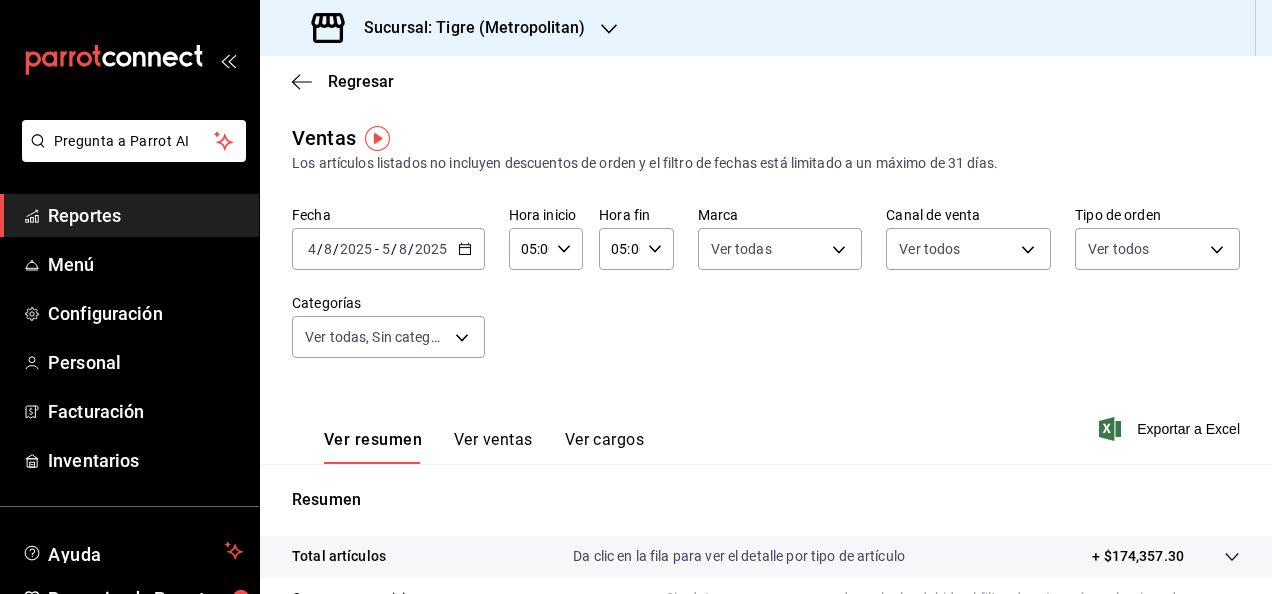 click on "[DATE] [DATE] - [DATE] [DATE]" at bounding box center [388, 249] 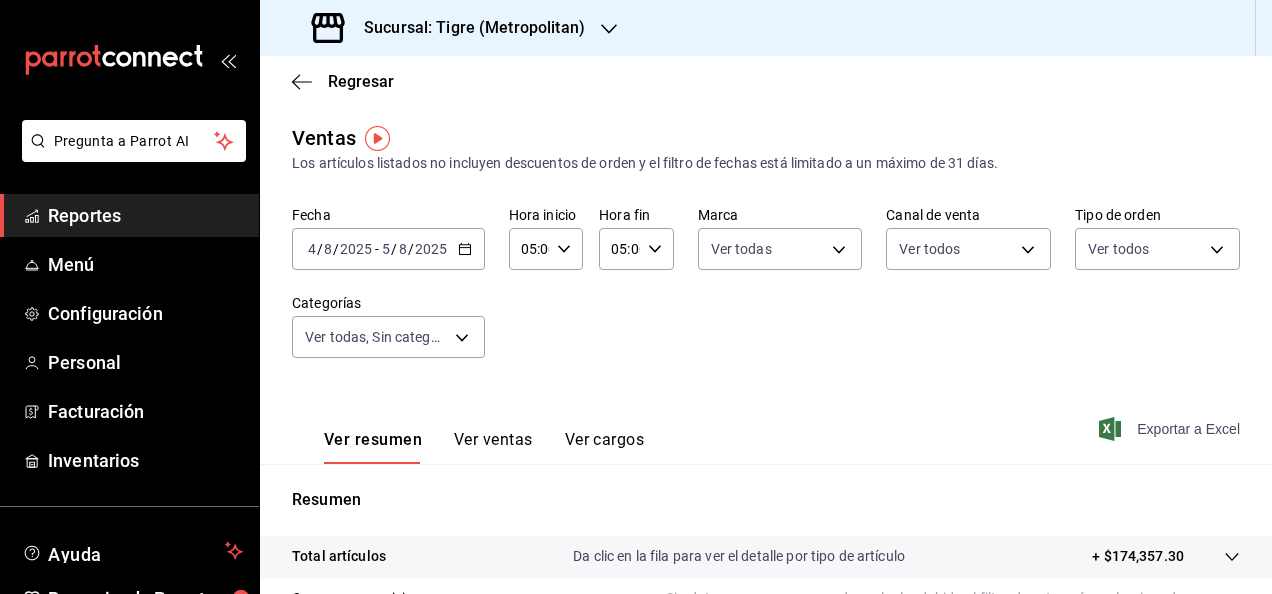 click on "Ver resumen Ver ventas Ver cargos Exportar a Excel" at bounding box center (766, 423) 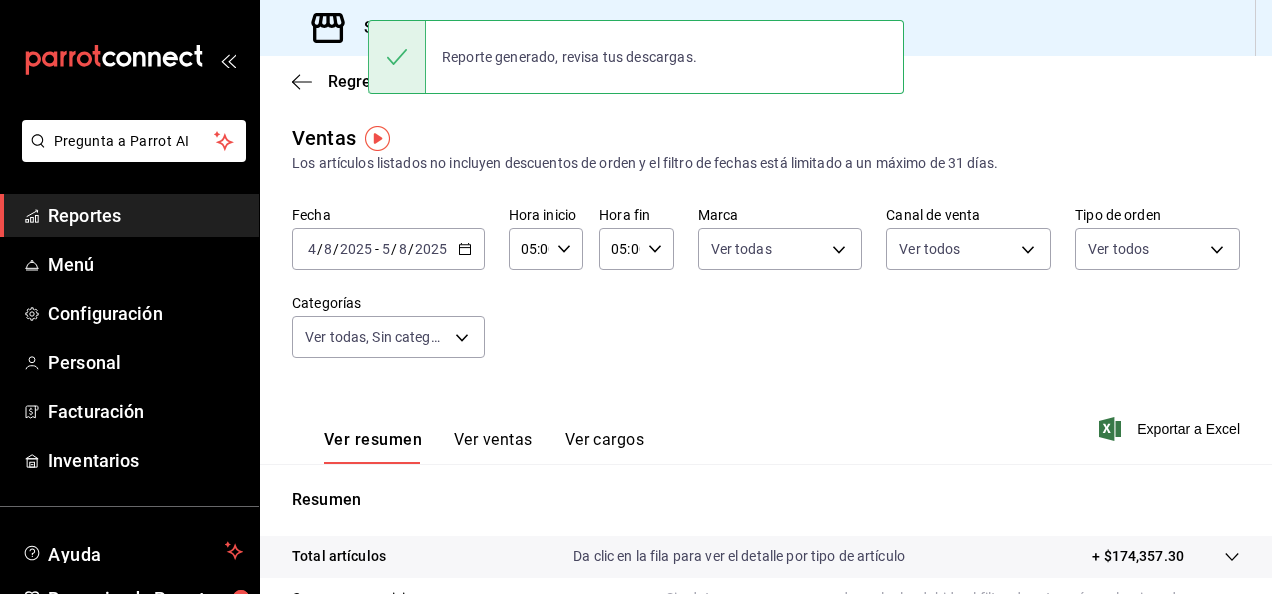 click on "Ventas Los artículos listados no incluyen descuentos de orden y el filtro de fechas está limitado a un máximo de 31 días." at bounding box center [766, 148] 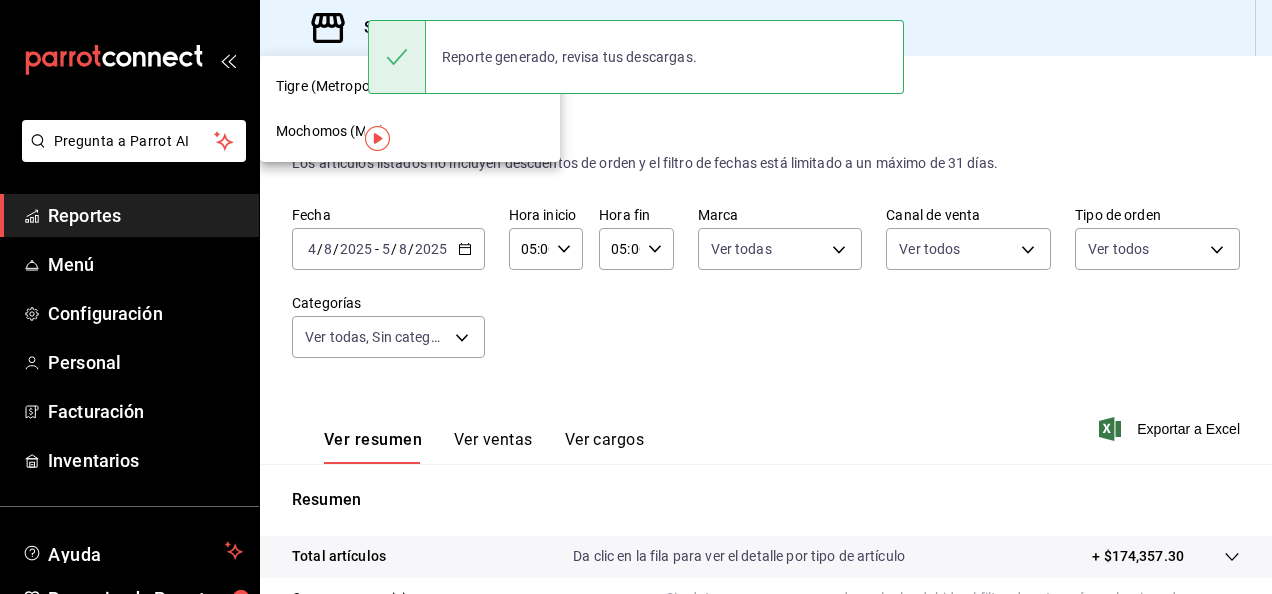 click at bounding box center [377, 138] 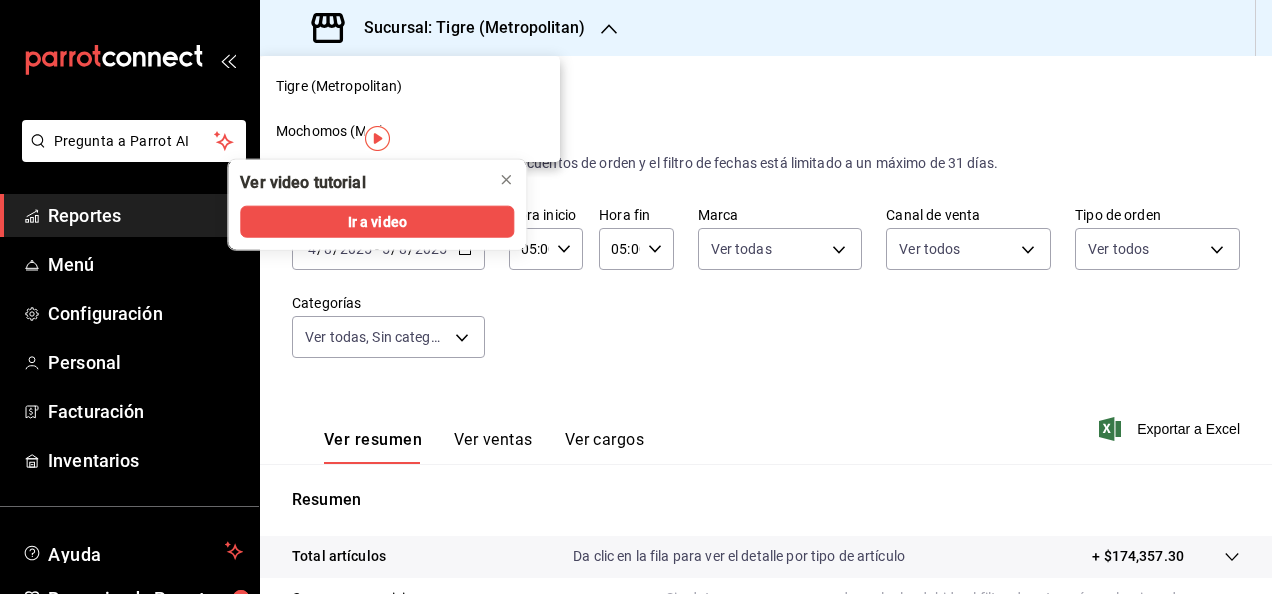 click on "Mochomos (Mty)" at bounding box center [410, 131] 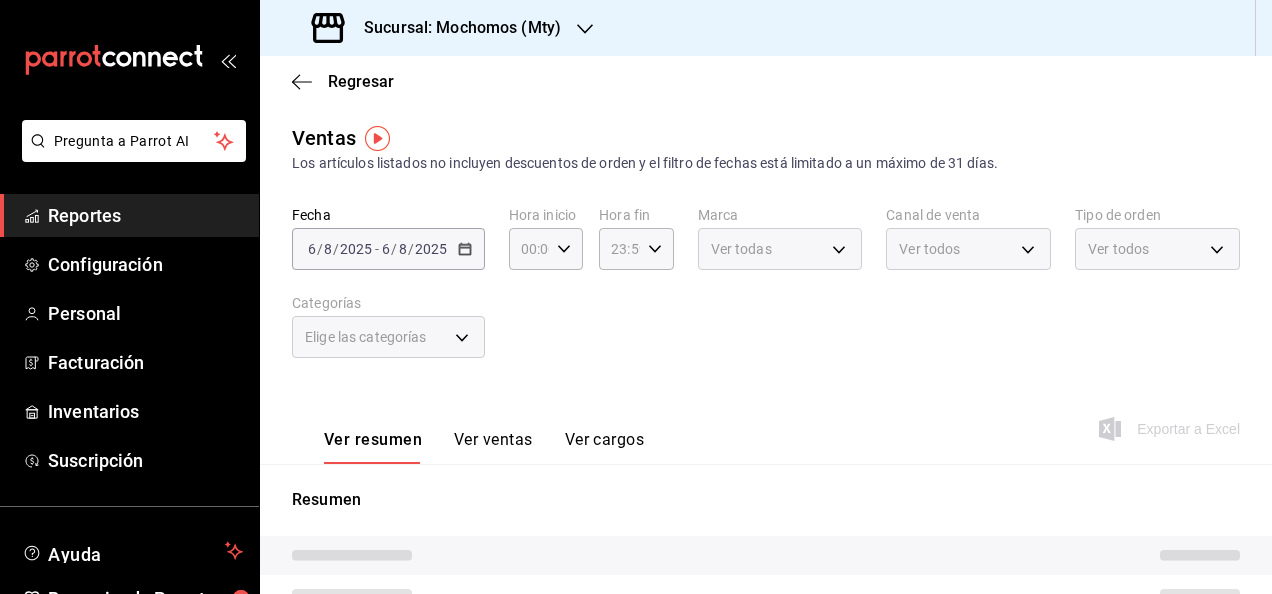 type on "05:00" 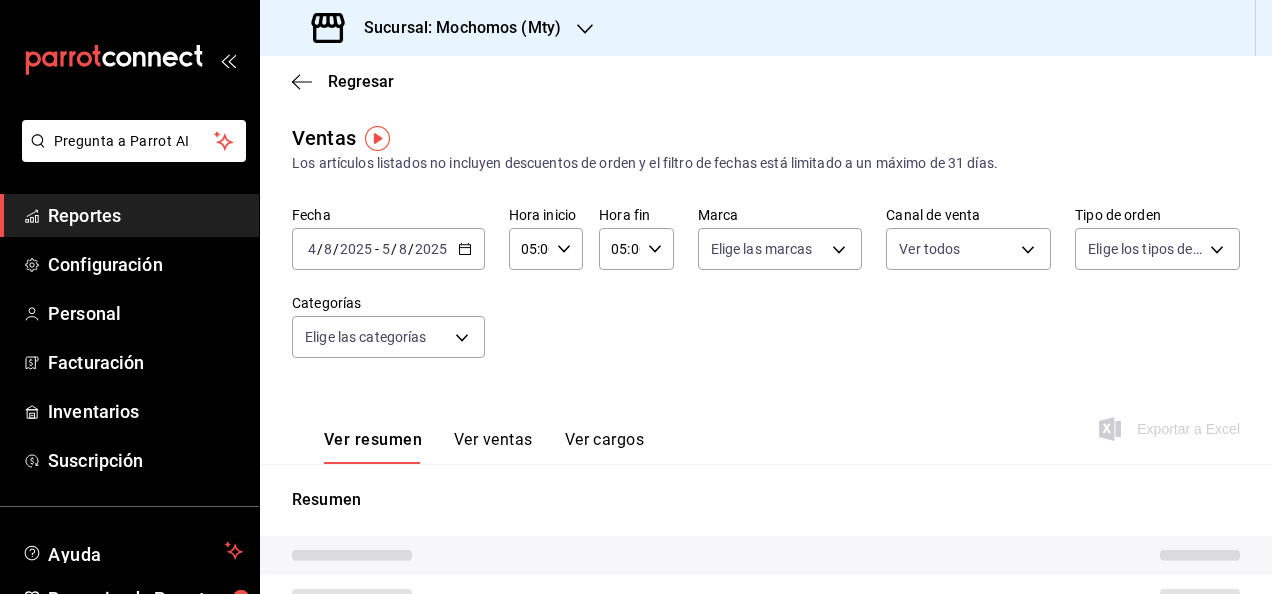 type on "PARROT,UBER_EATS,RAPPI,DIDI_FOOD,ONLINE" 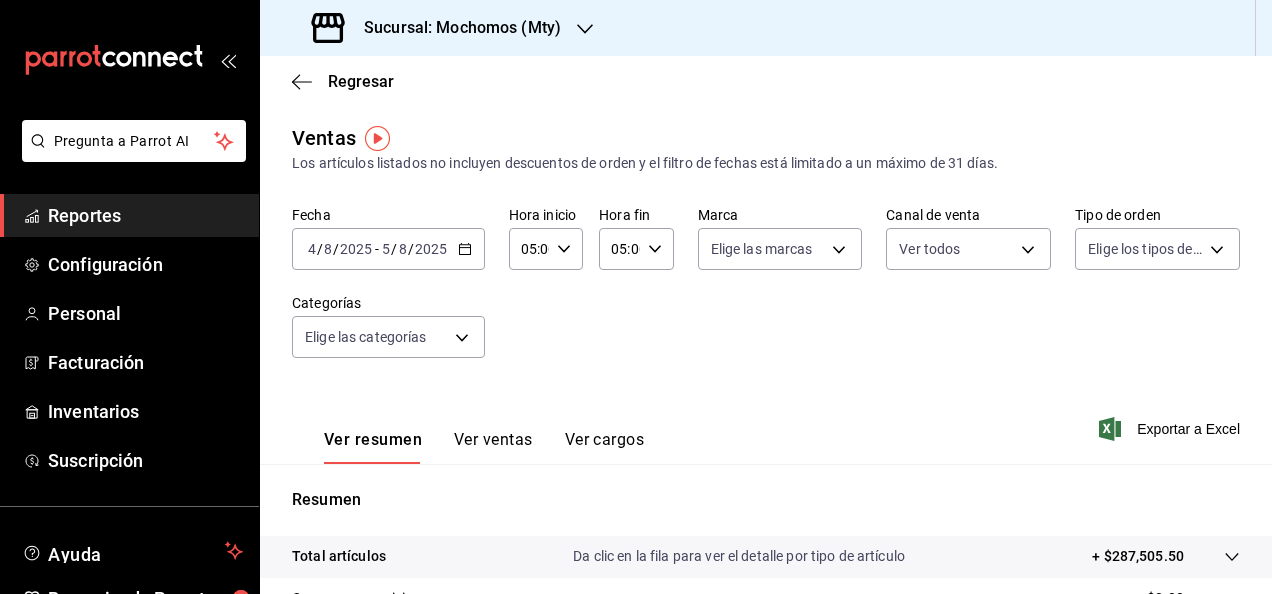 click on "[DATE] [DATE] - [DATE] [DATE]" at bounding box center [388, 249] 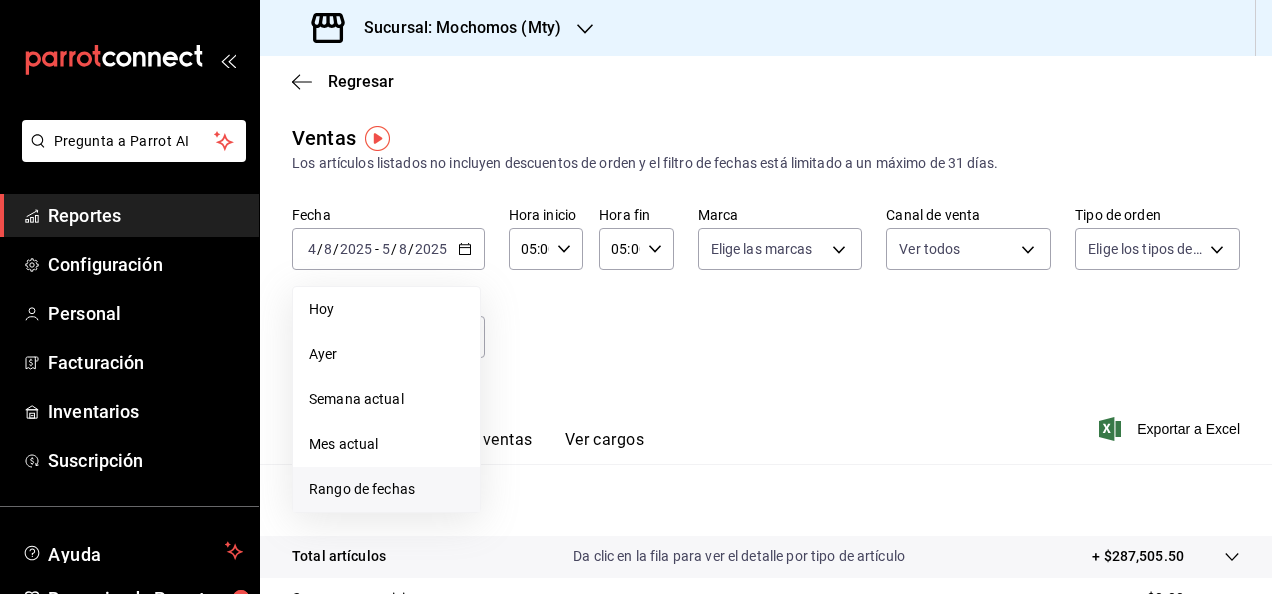 click on "Rango de fechas" at bounding box center [386, 489] 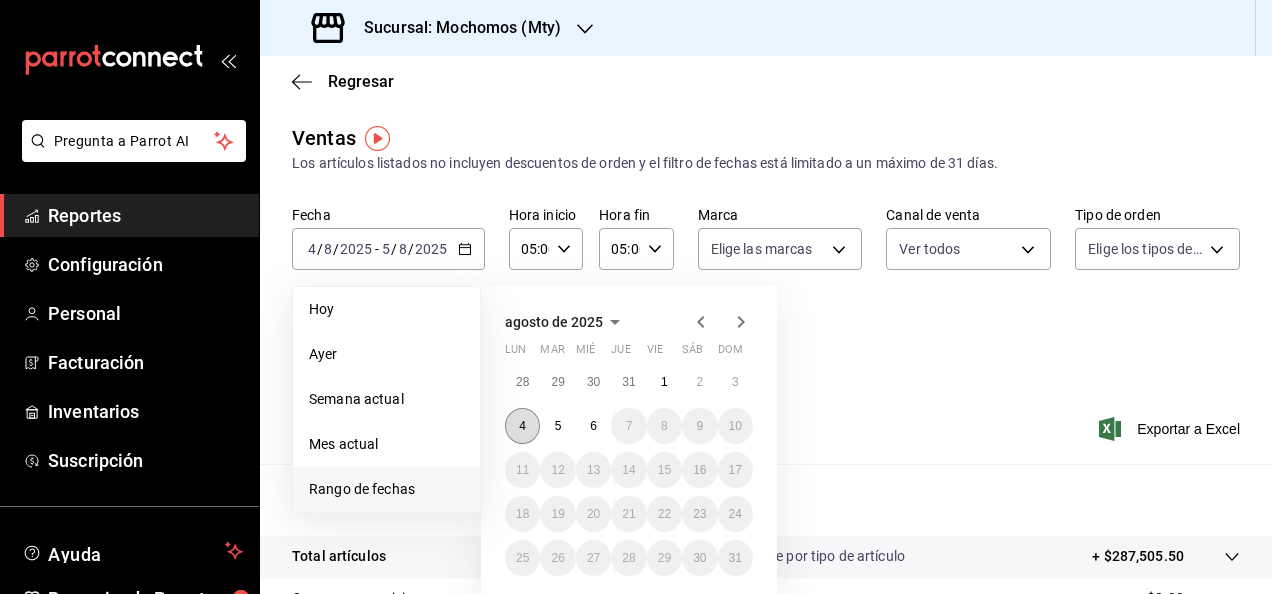 click on "4" at bounding box center [522, 426] 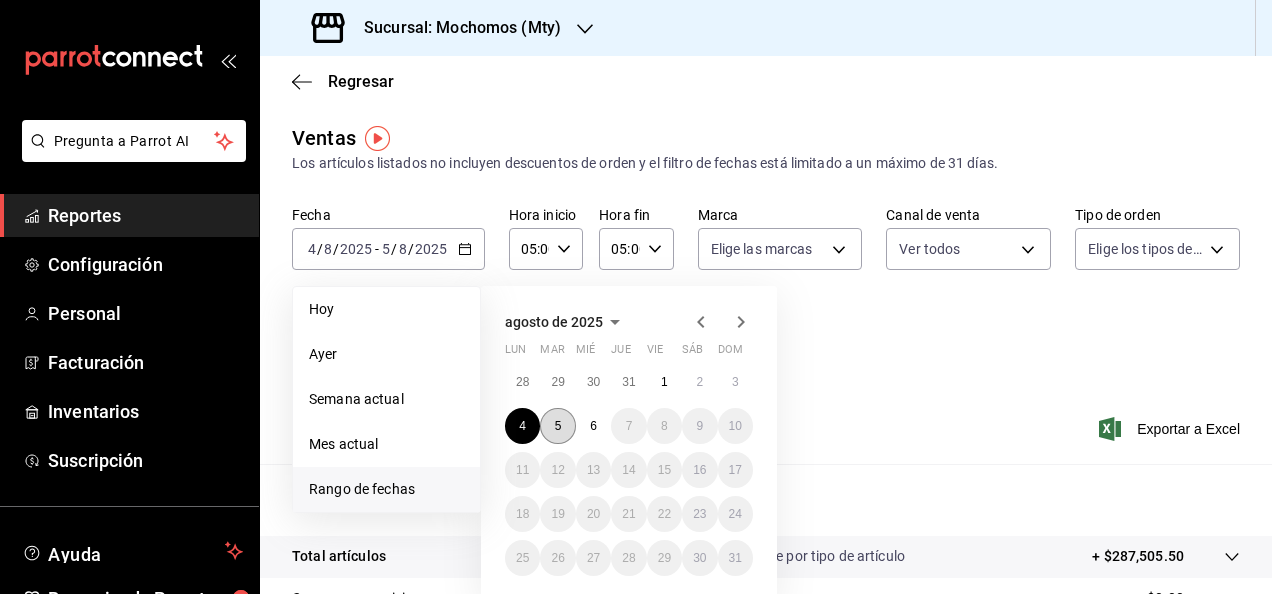 click on "5" at bounding box center (558, 426) 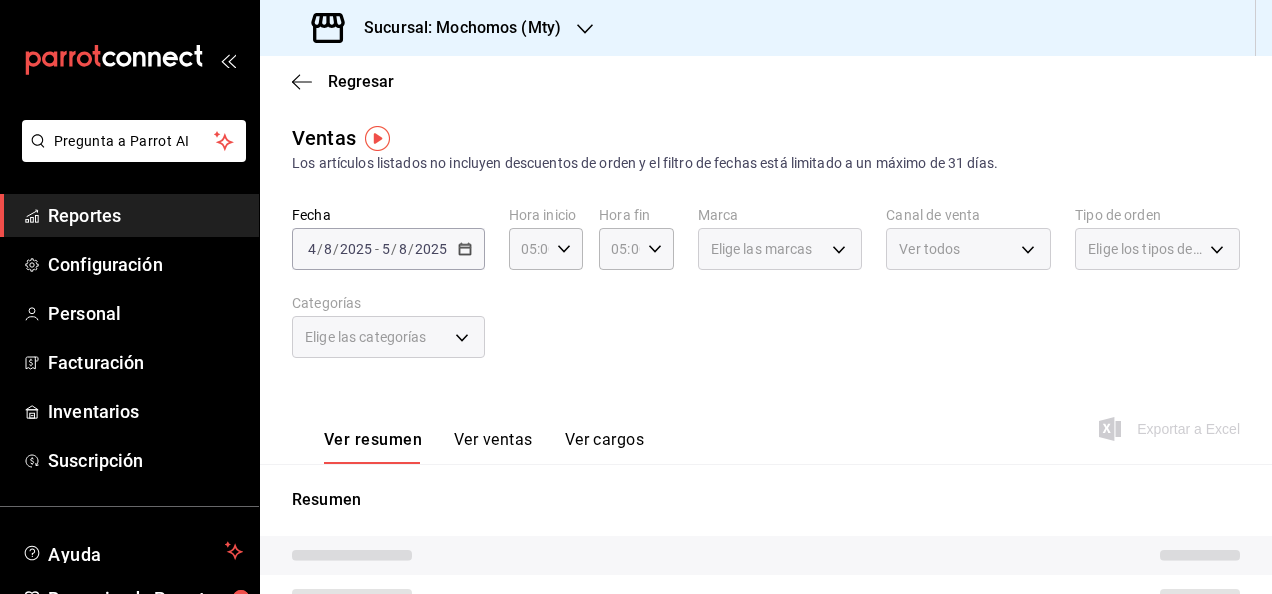 click on "Fecha [DATE] [DATE] - [DATE] [DATE] Hora inicio 05:00 Hora inicio Hora fin 05:00 Hora fin Marca Elige las marcas Canal de venta Ver todos PARROT,UBER_EATS,RAPPI,DIDI_FOOD,ONLINE Tipo de orden Elige los tipos de orden Categorías Elige las categorías" at bounding box center [766, 294] 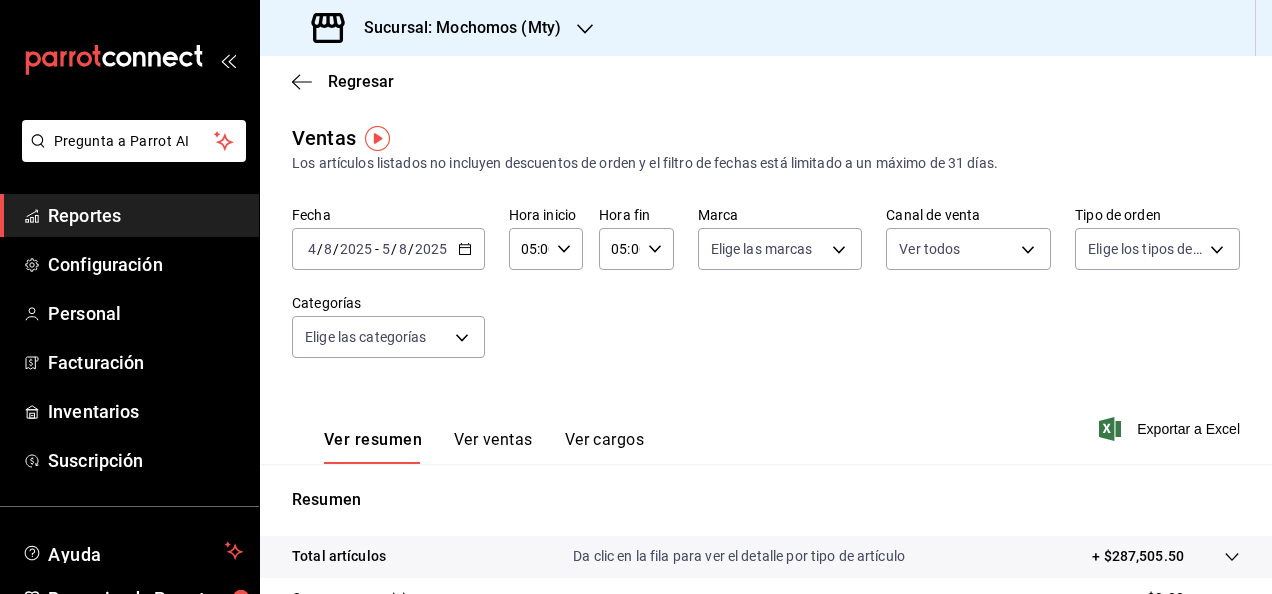 click on "[DATE] [DATE] - [DATE] [DATE]" at bounding box center [388, 249] 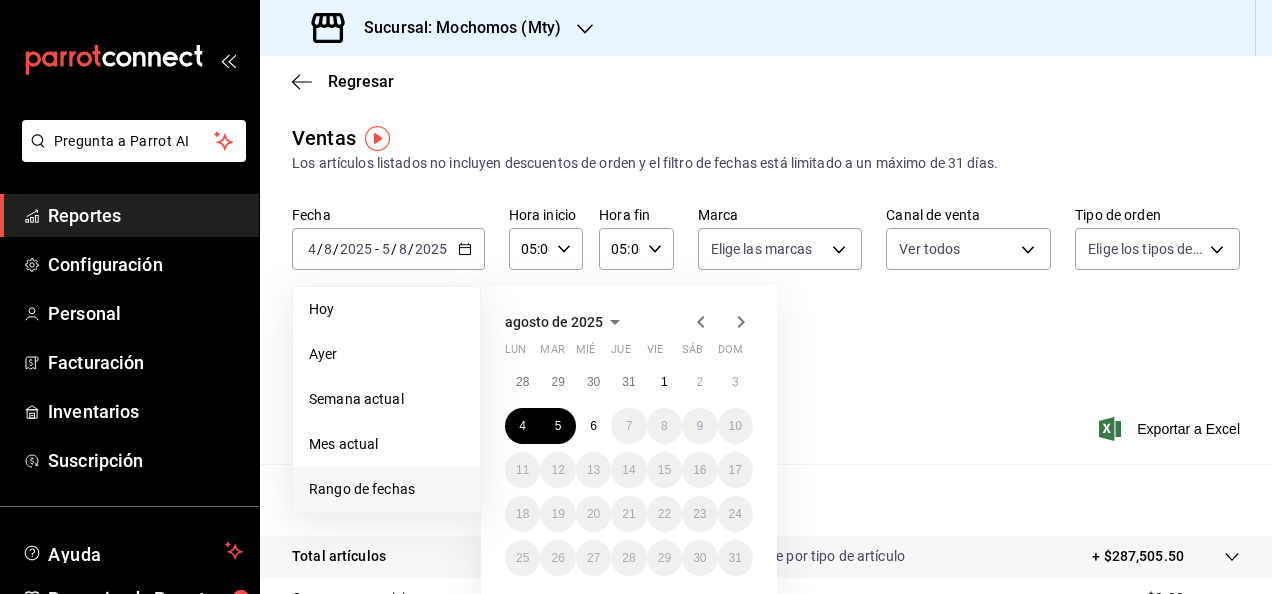 click on "Ver resumen Ver ventas Ver cargos Exportar a Excel" at bounding box center (766, 423) 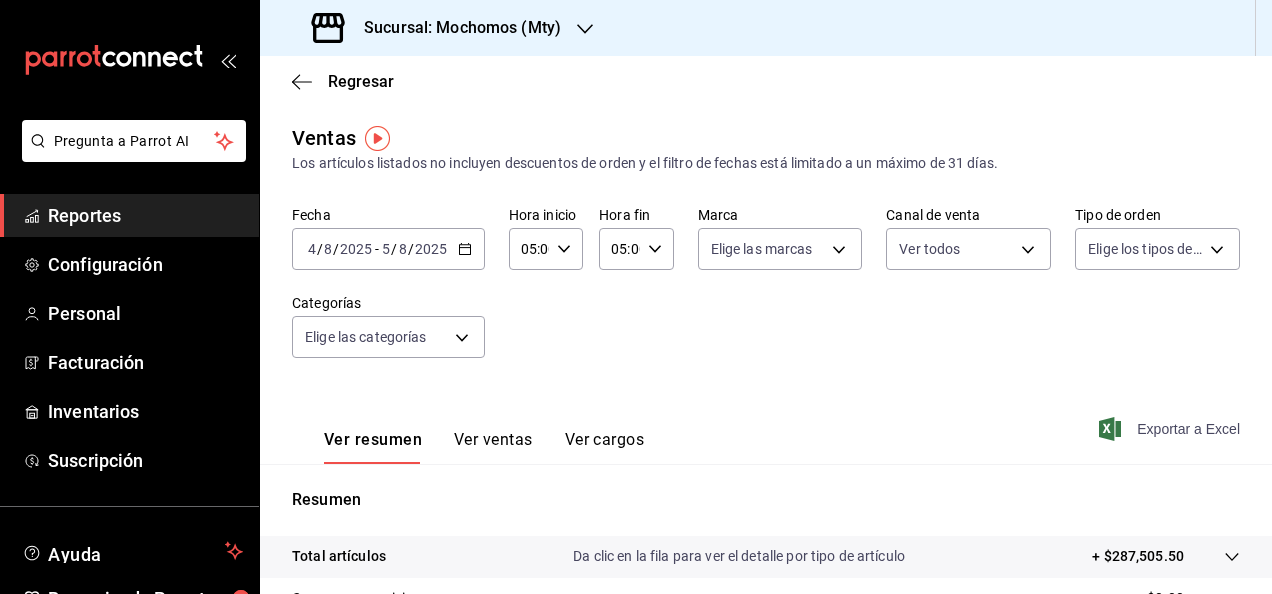 click on "Exportar a Excel" at bounding box center [1171, 429] 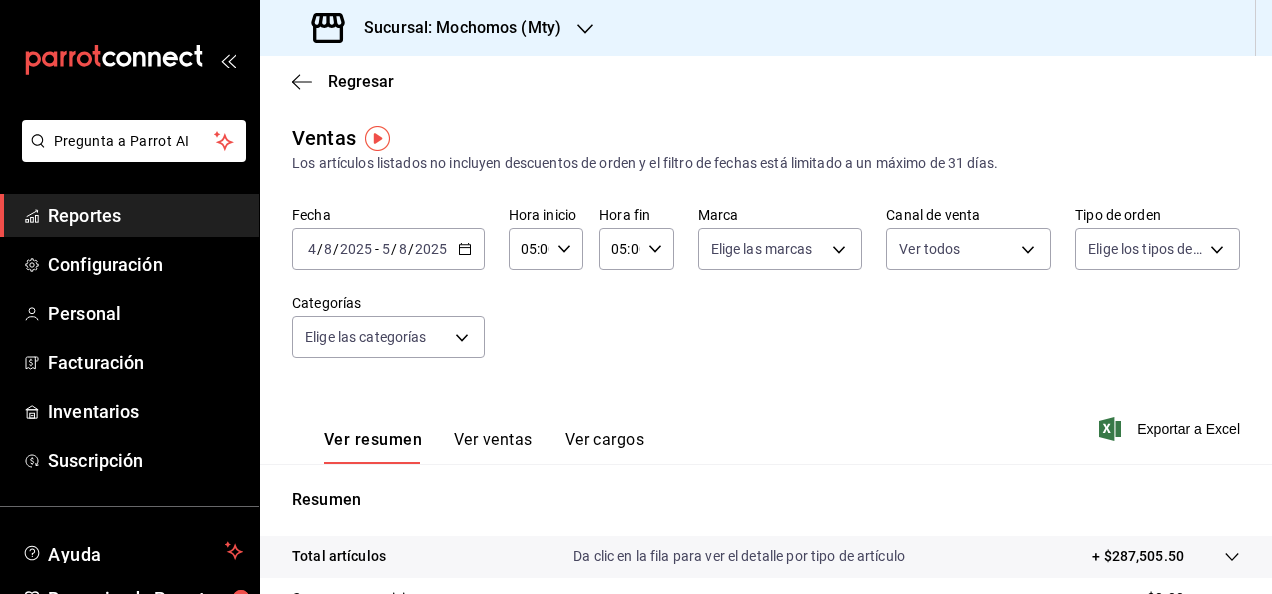 click 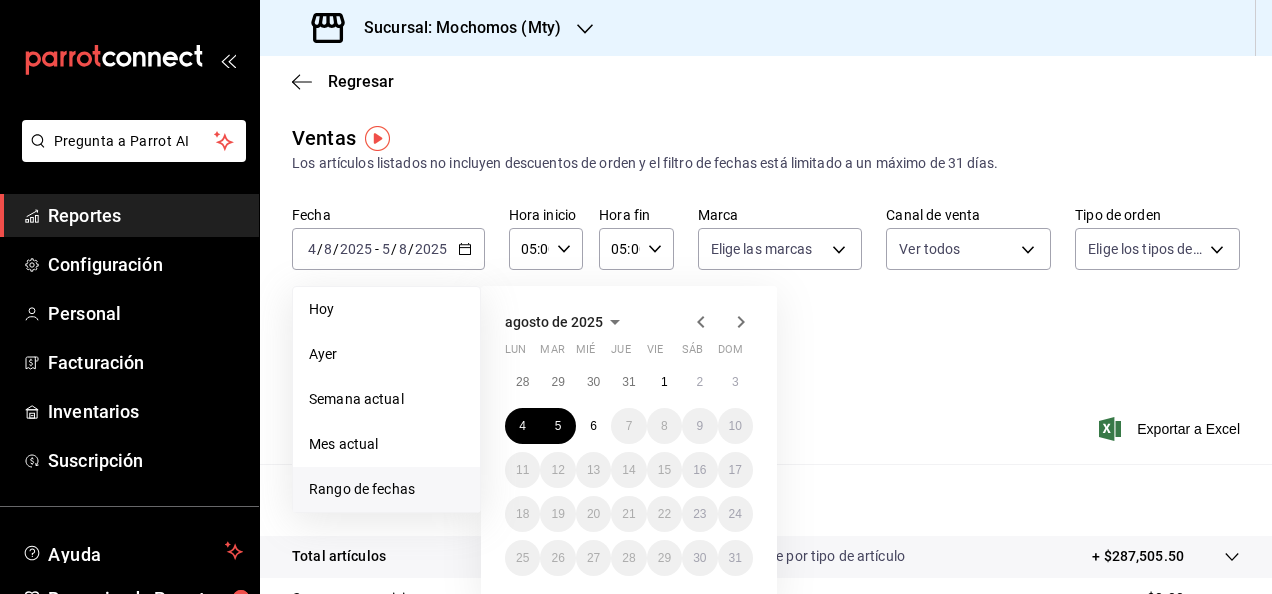 click on "Fecha [DATE] [DATE] - [DATE] [DATE] Hoy Ayer Semana actual Mes actual Rango de fechas agosto de 2025 lun mar mié jue vie sáb dom 28 29 30 31 1 2 3 4 5 6 7 8 9 10 11 12 13 14 15 16 17 18 19 20 21 22 23 24 25 26 27 28 29 30 31 Hora inicio 05:00 Hora inicio Hora fin 05:00 Hora fin Marca Elige las marcas Canal de venta Ver todos PARROT,UBER_EATS,RAPPI,DIDI_FOOD,ONLINE Tipo de orden Elige los tipos de orden Categorías Elige las categorías" at bounding box center (766, 294) 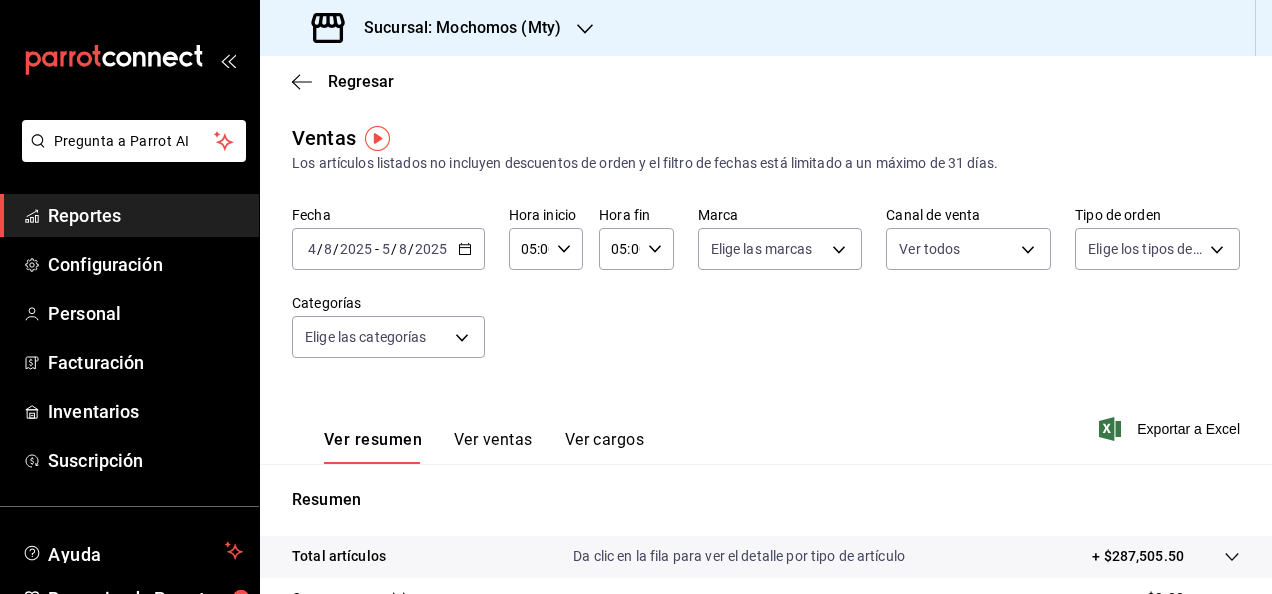 click on "[DATE] [DATE] - [DATE] [DATE]" at bounding box center (388, 249) 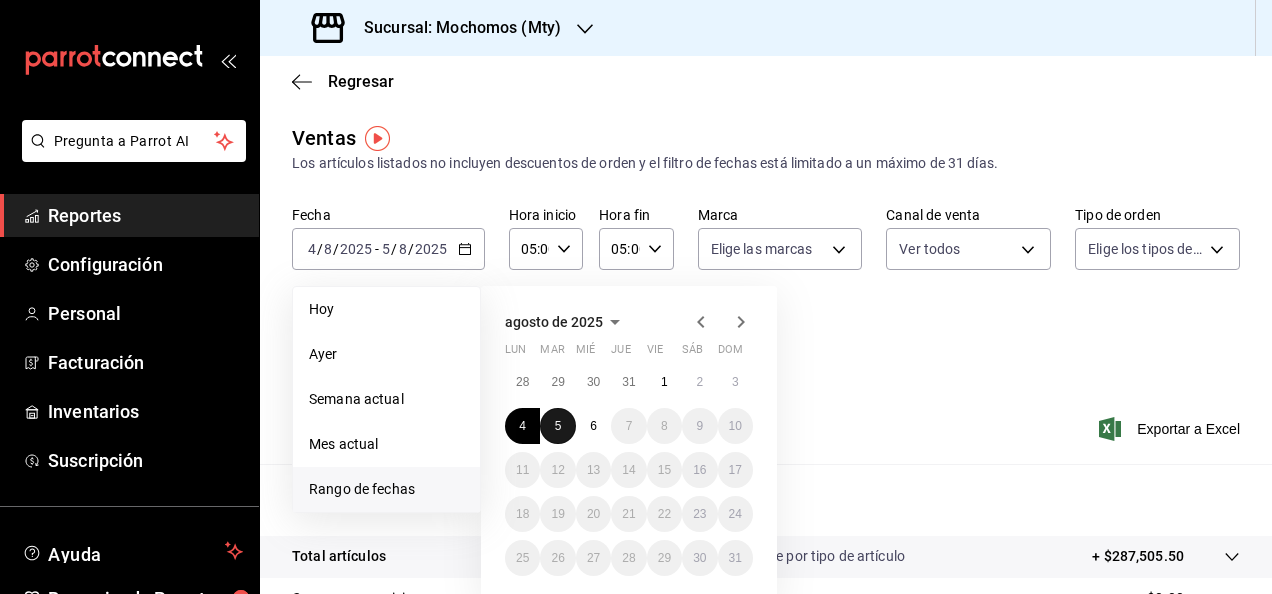 click on "5" at bounding box center [558, 426] 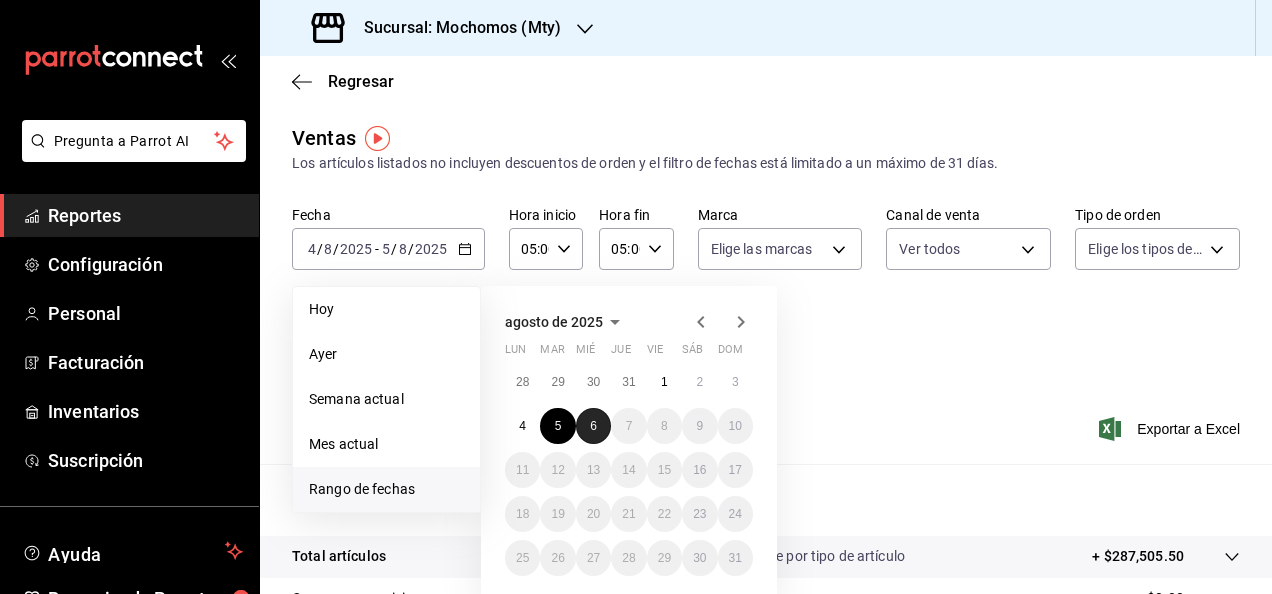 click on "6" at bounding box center (593, 426) 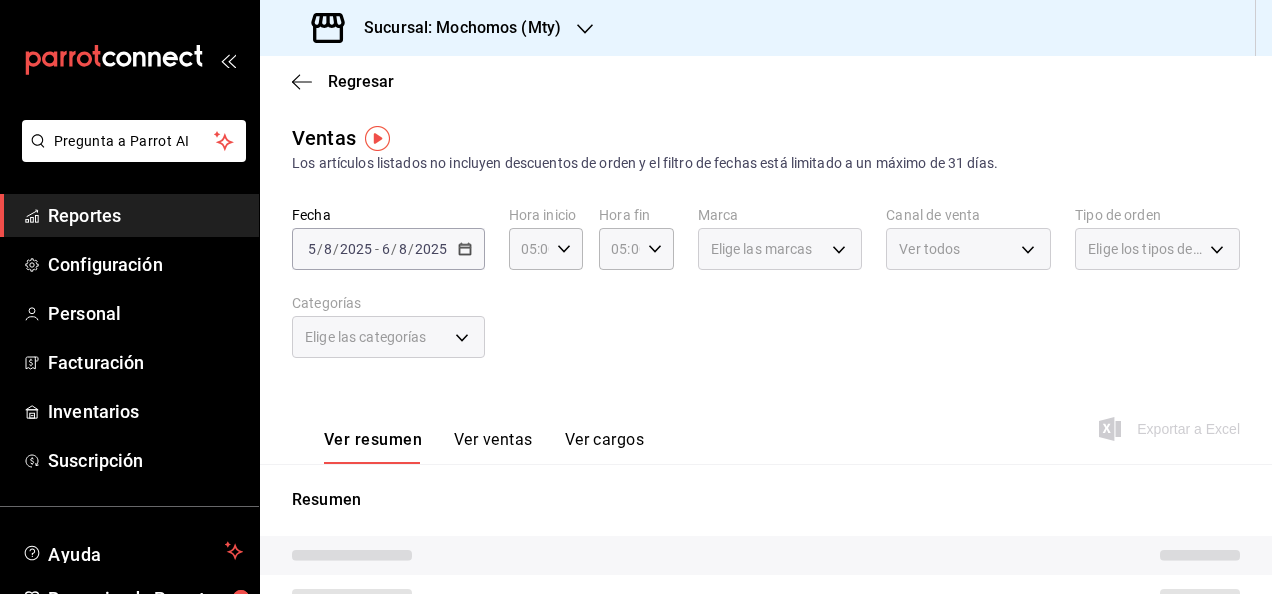 click on "Ver resumen Ver ventas Ver cargos" at bounding box center (468, 435) 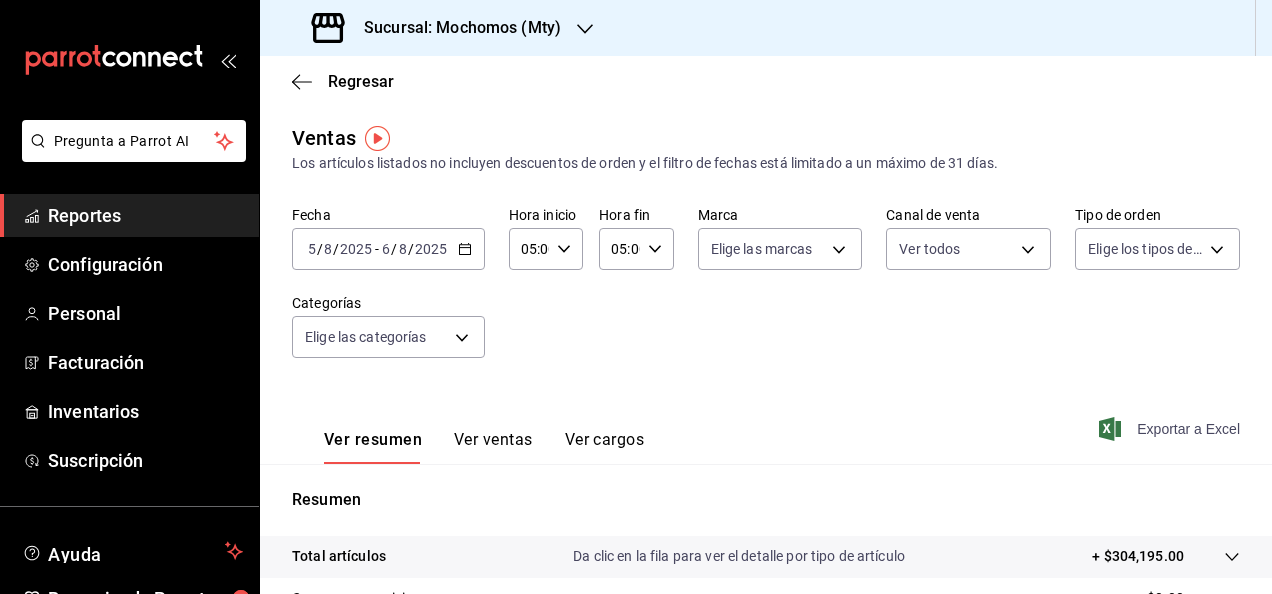 click on "Exportar a Excel" at bounding box center (1171, 429) 